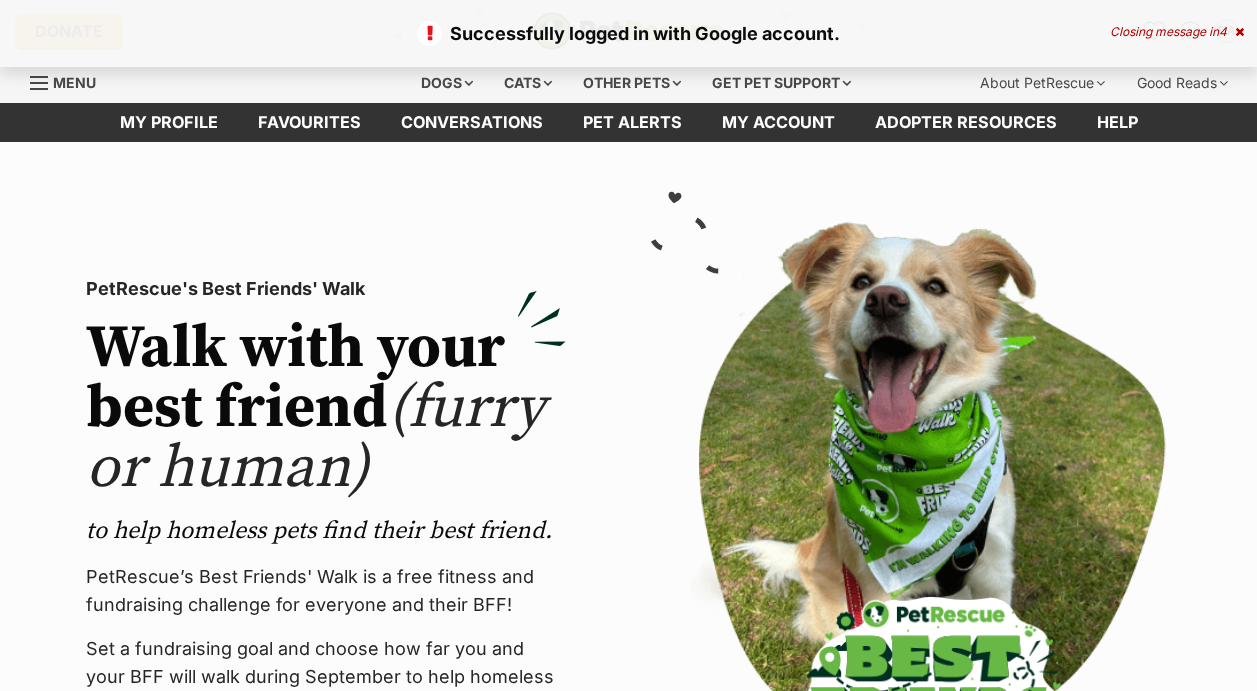 scroll, scrollTop: 0, scrollLeft: 0, axis: both 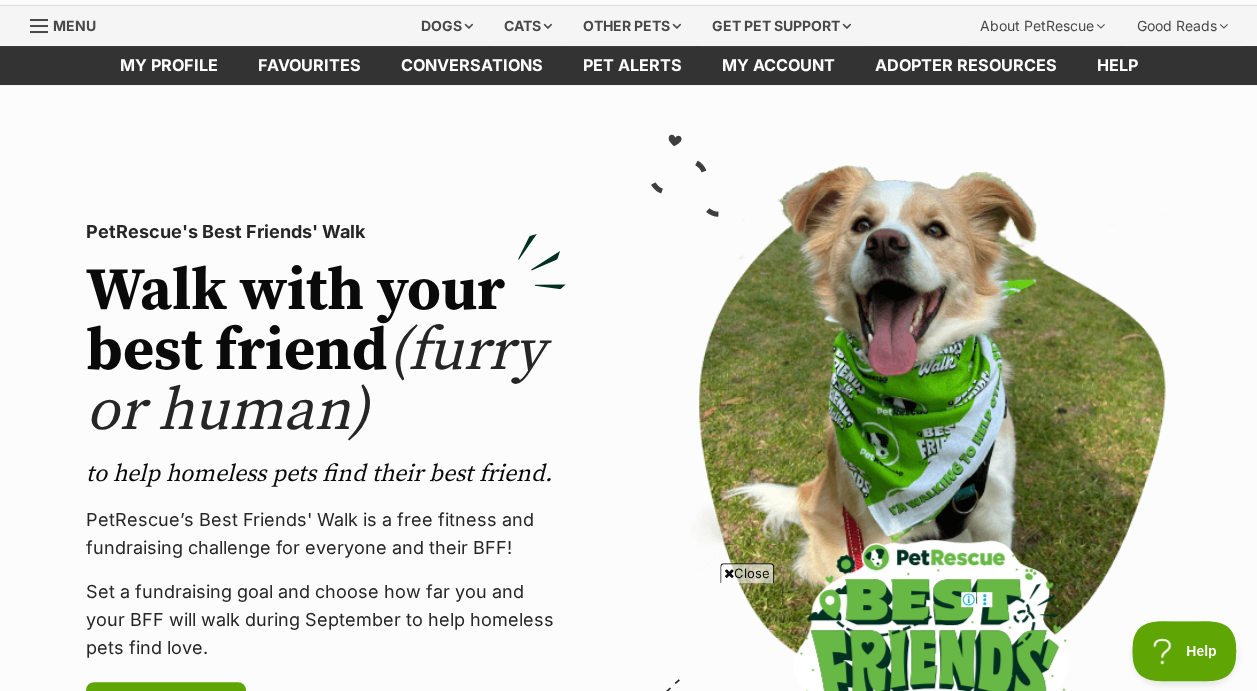click on "Favourites" at bounding box center [309, 65] 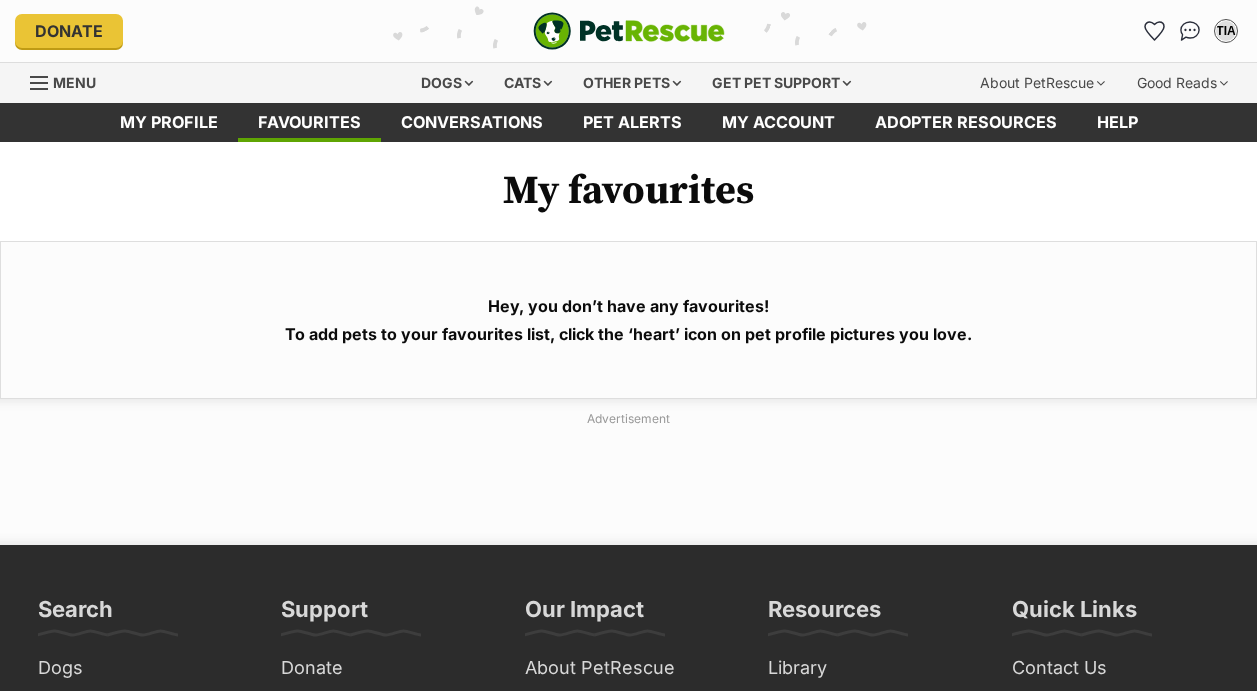 scroll, scrollTop: 0, scrollLeft: 0, axis: both 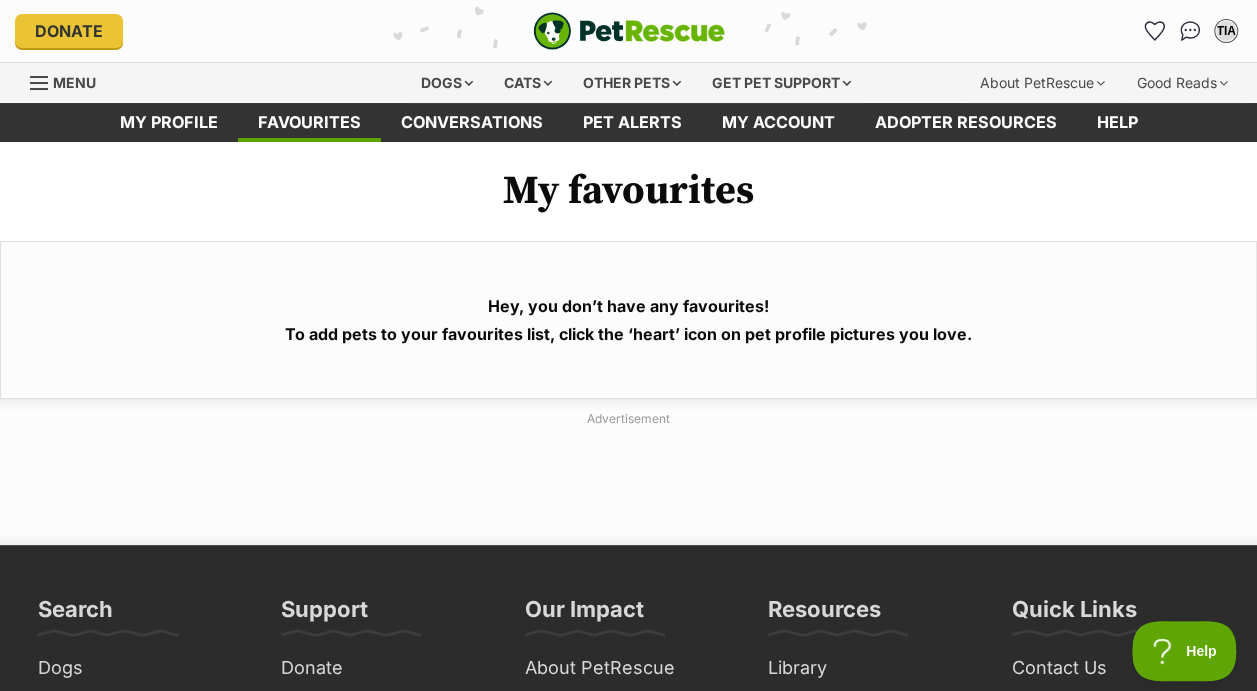 click on "Cats" at bounding box center [528, 83] 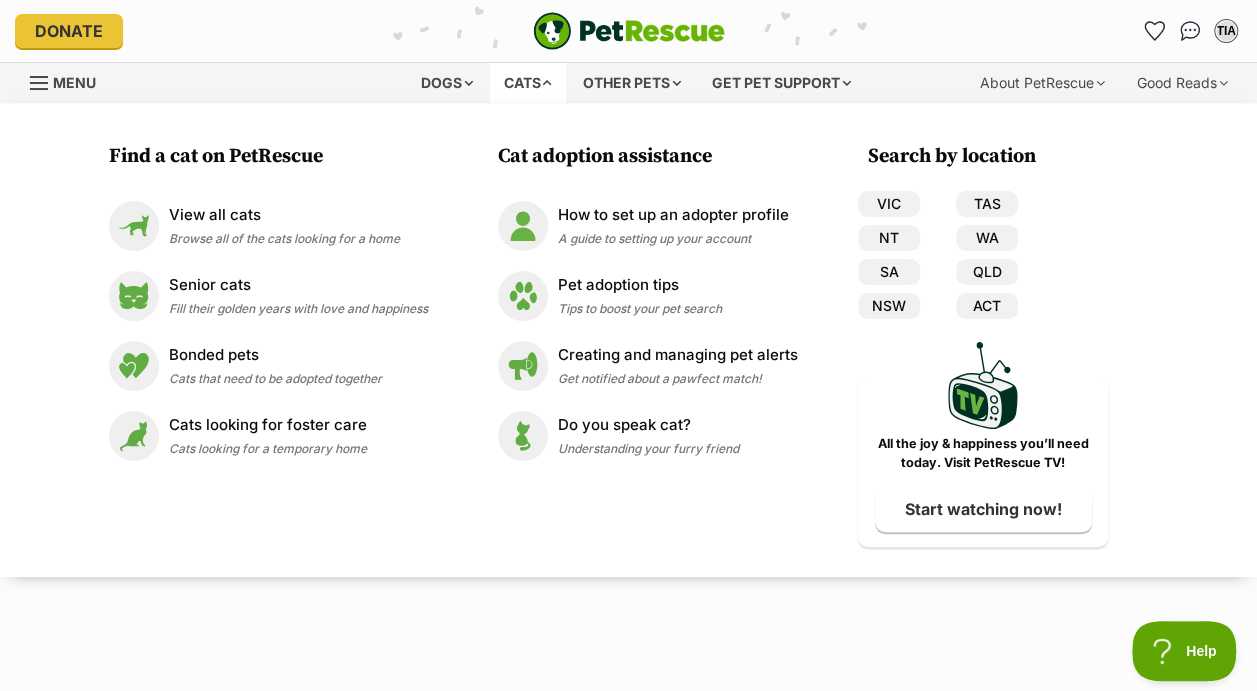 scroll, scrollTop: 0, scrollLeft: 0, axis: both 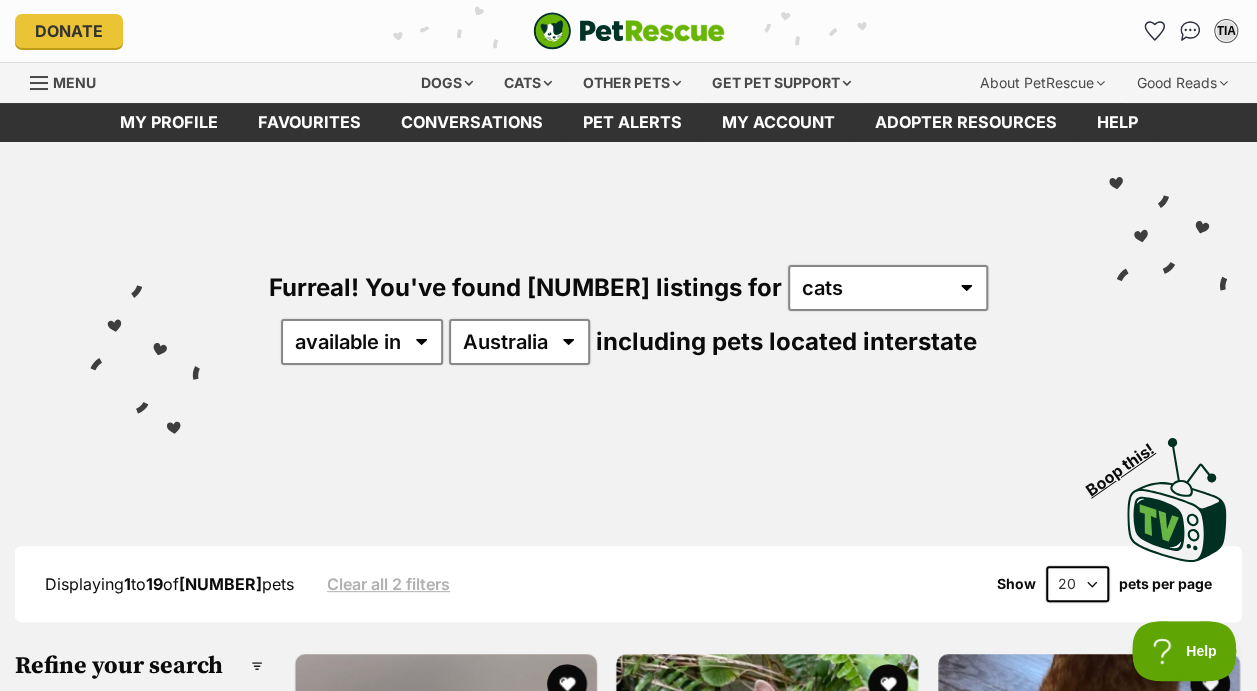 click on "Furreal! You've found [NUMBER] listings for
any type of pet
cats
dogs
other pets
available in
located in
[COUNTRY]
[STATE]
[STATE]
[STATE]
[STATE]
[STATE]
[STATE]
[STATE]
[STATE]
including pets located interstate" at bounding box center (628, 281) 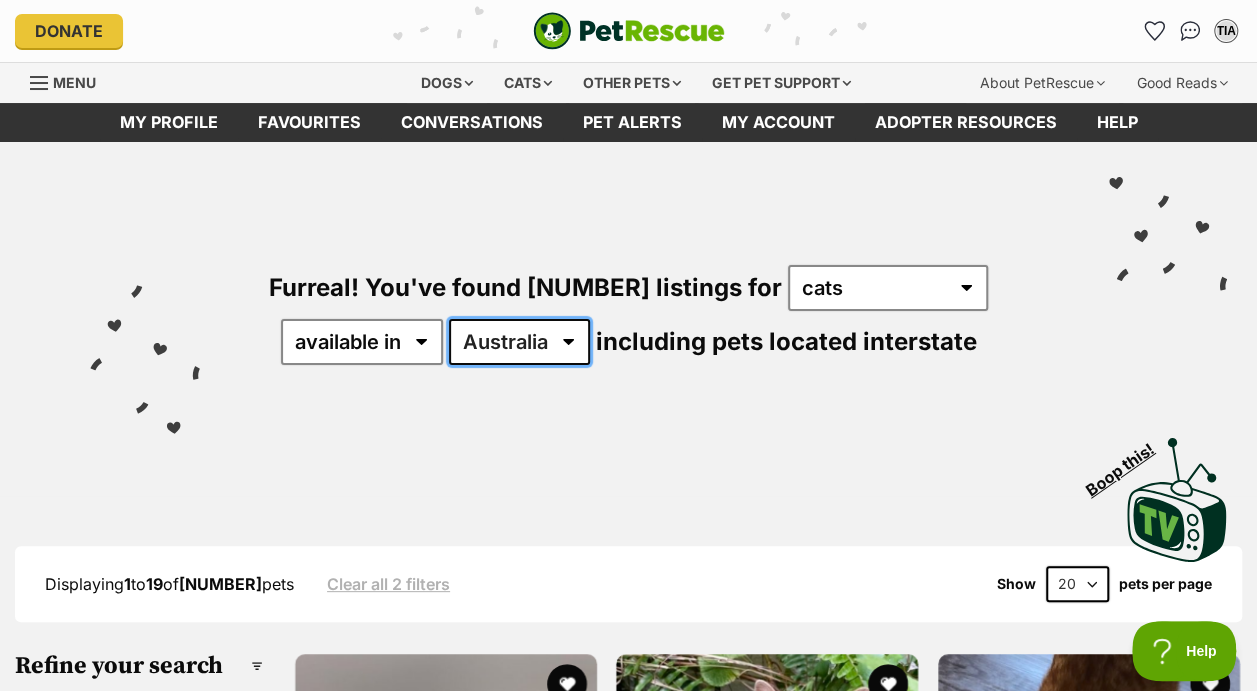 click on "Australia
ACT
NSW
NT
QLD
SA
TAS
VIC
WA" at bounding box center (519, 342) 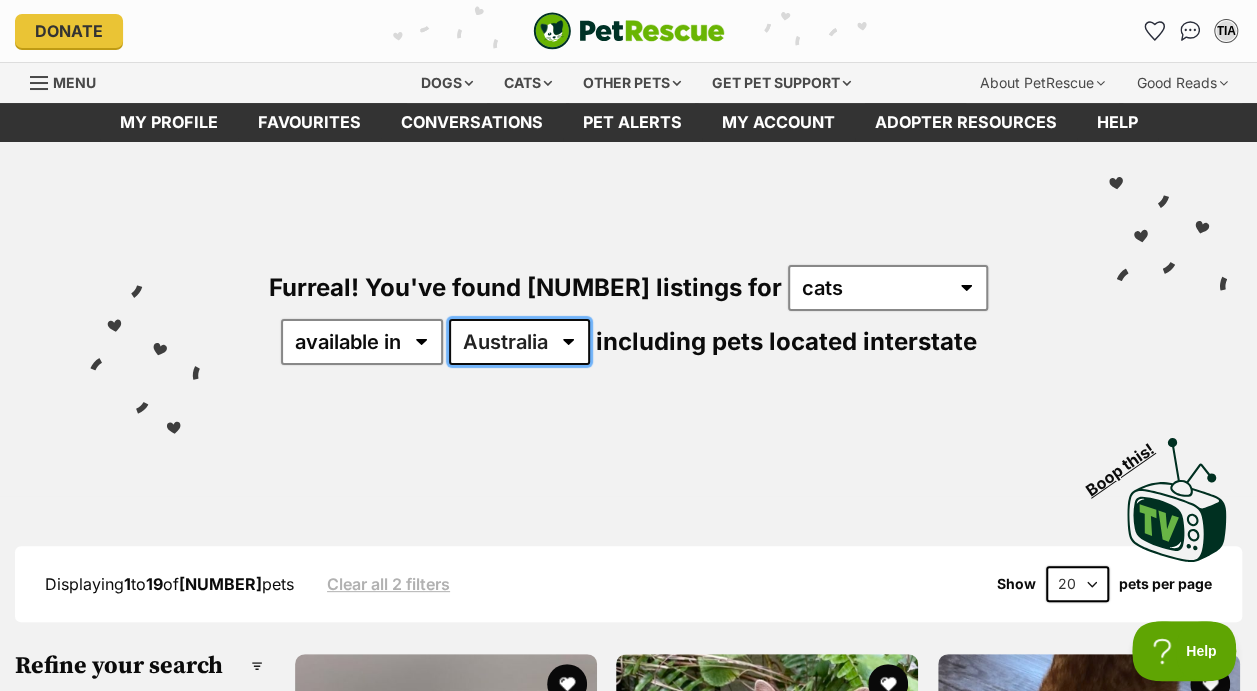 scroll, scrollTop: 0, scrollLeft: 0, axis: both 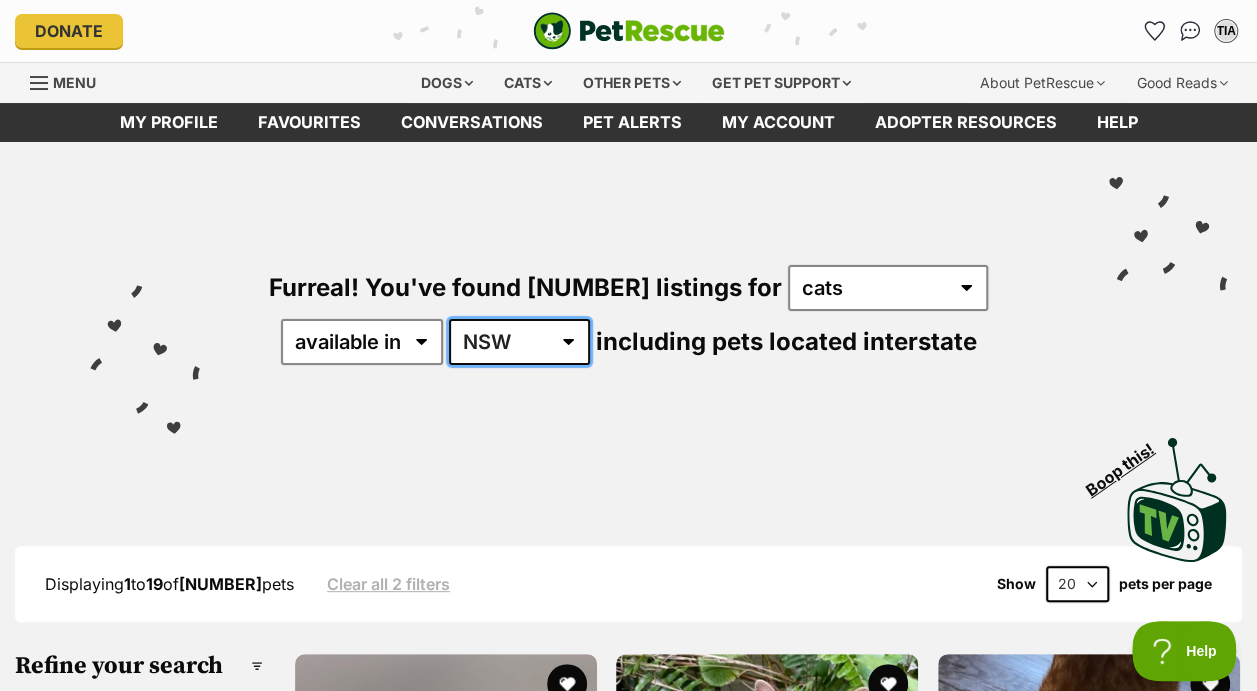 click on "Australia
ACT
NSW
NT
QLD
SA
TAS
VIC
WA" at bounding box center (519, 342) 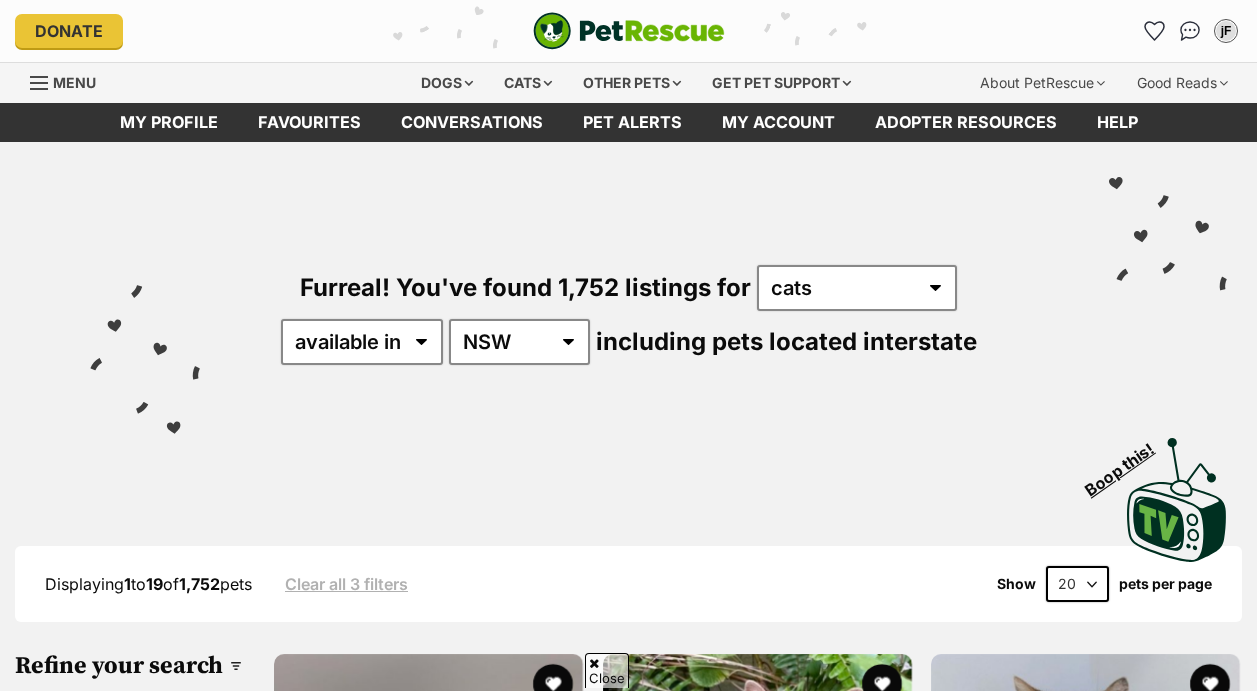 scroll, scrollTop: 271, scrollLeft: 0, axis: vertical 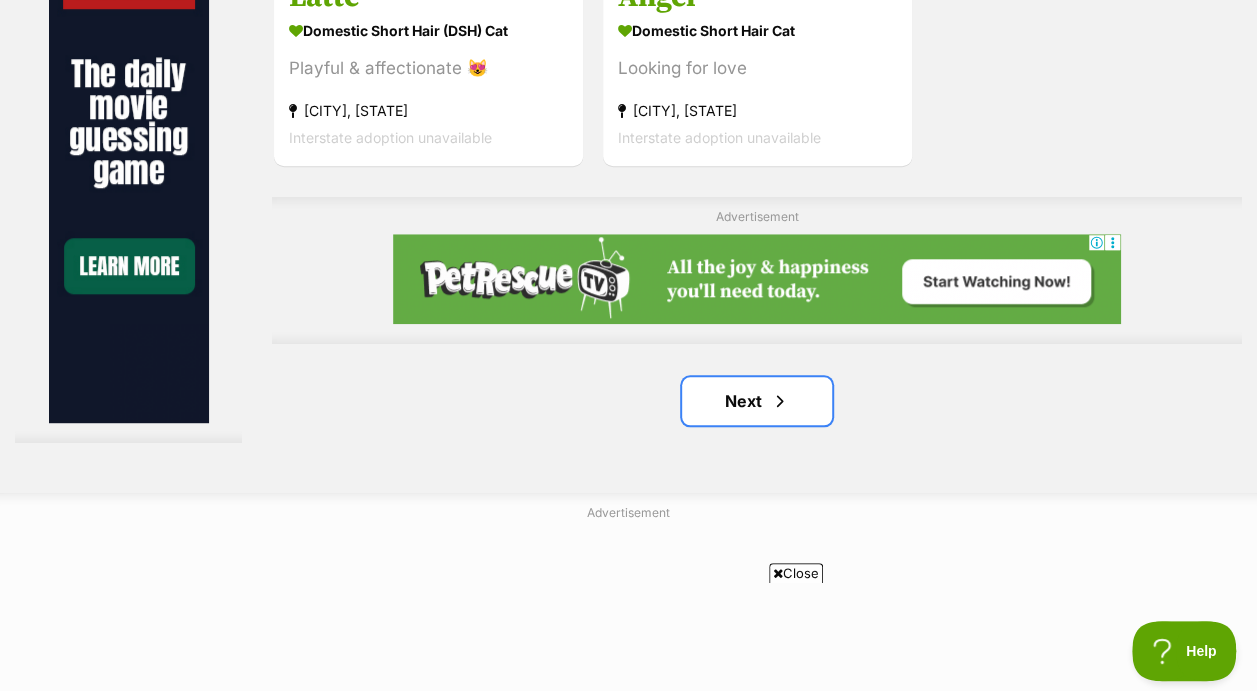 click at bounding box center [780, 401] 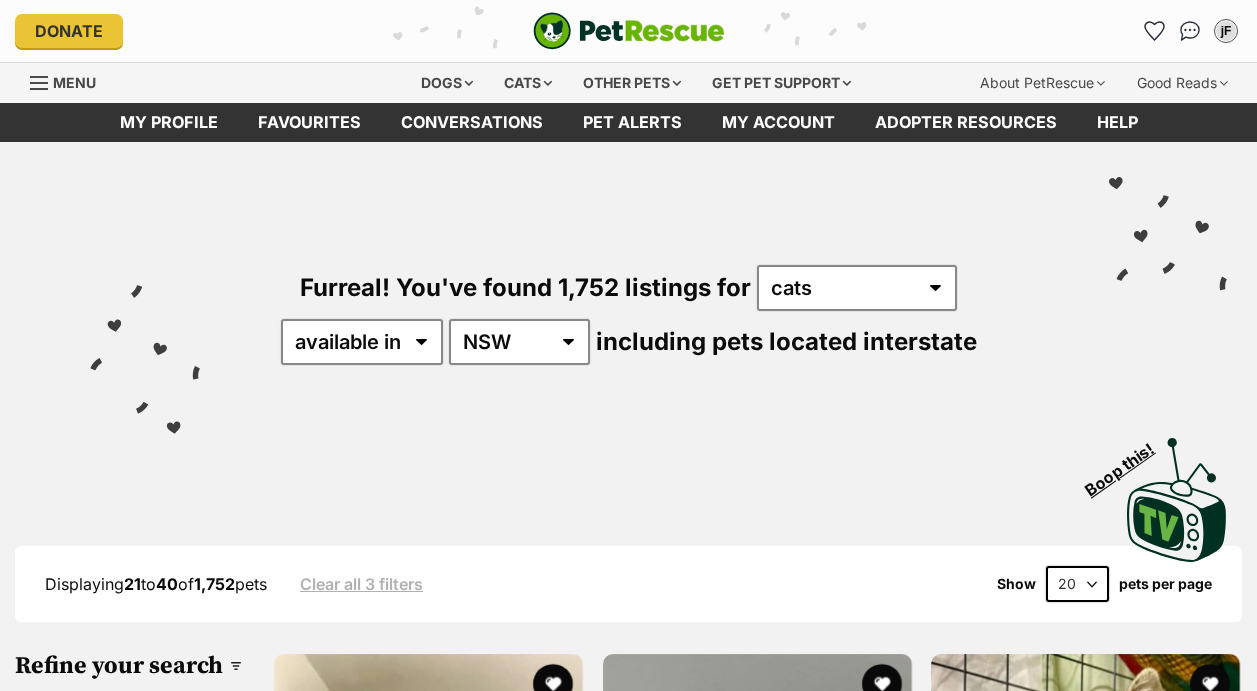 scroll, scrollTop: 0, scrollLeft: 0, axis: both 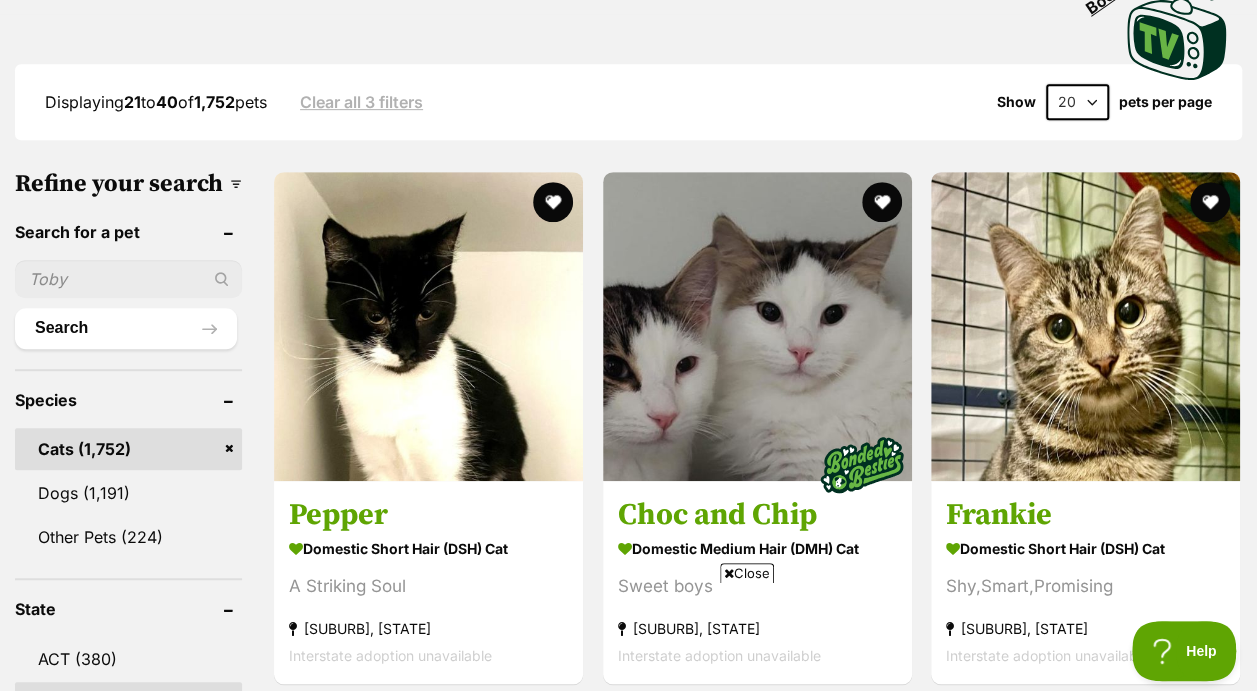 click on "20 40 60" at bounding box center [1077, 102] 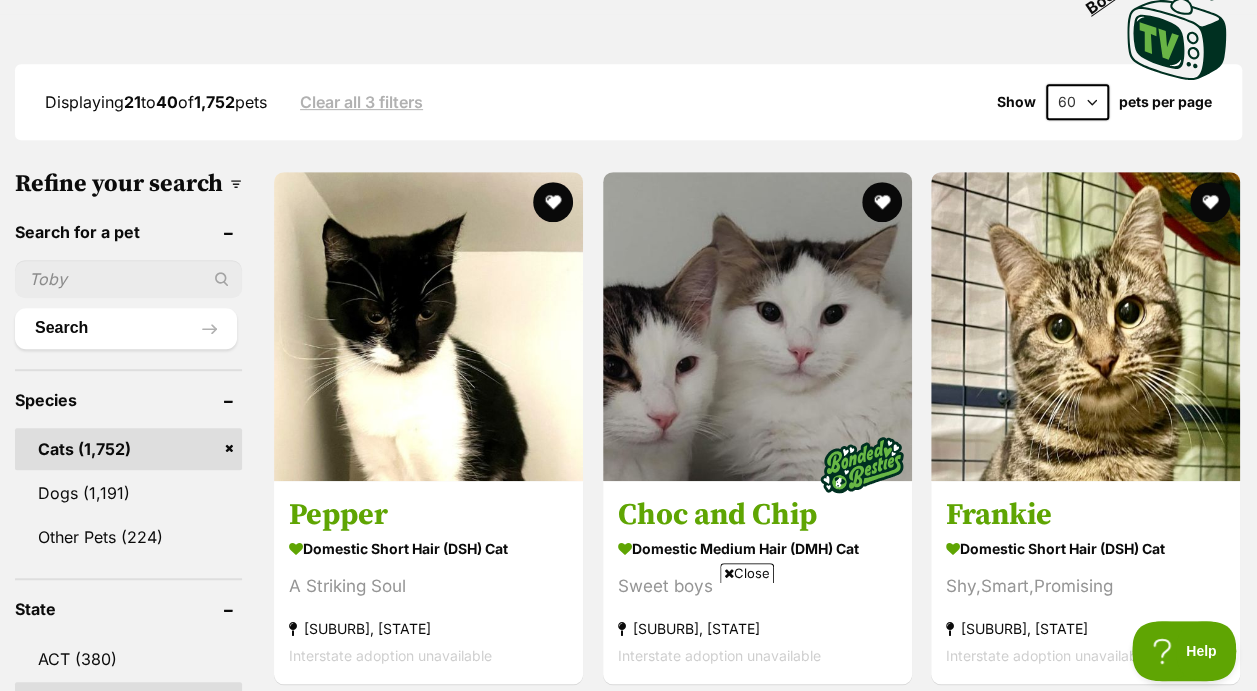 click on "20 40 60" at bounding box center (1077, 102) 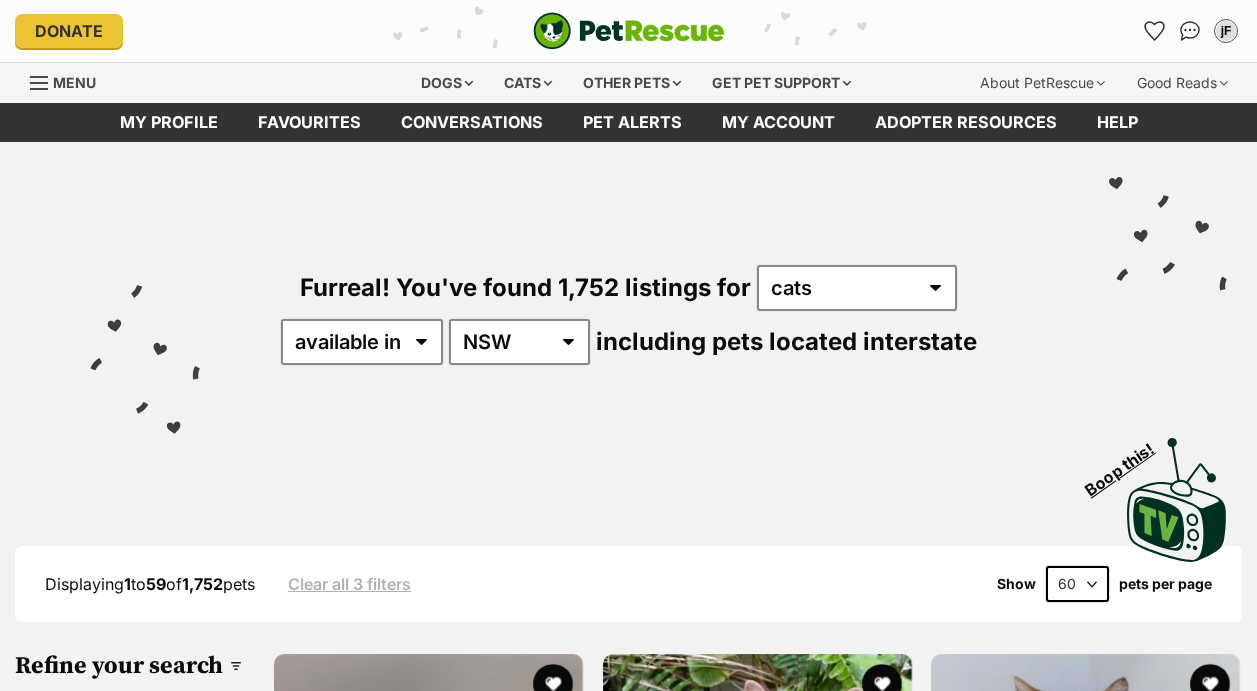 scroll, scrollTop: 500, scrollLeft: 0, axis: vertical 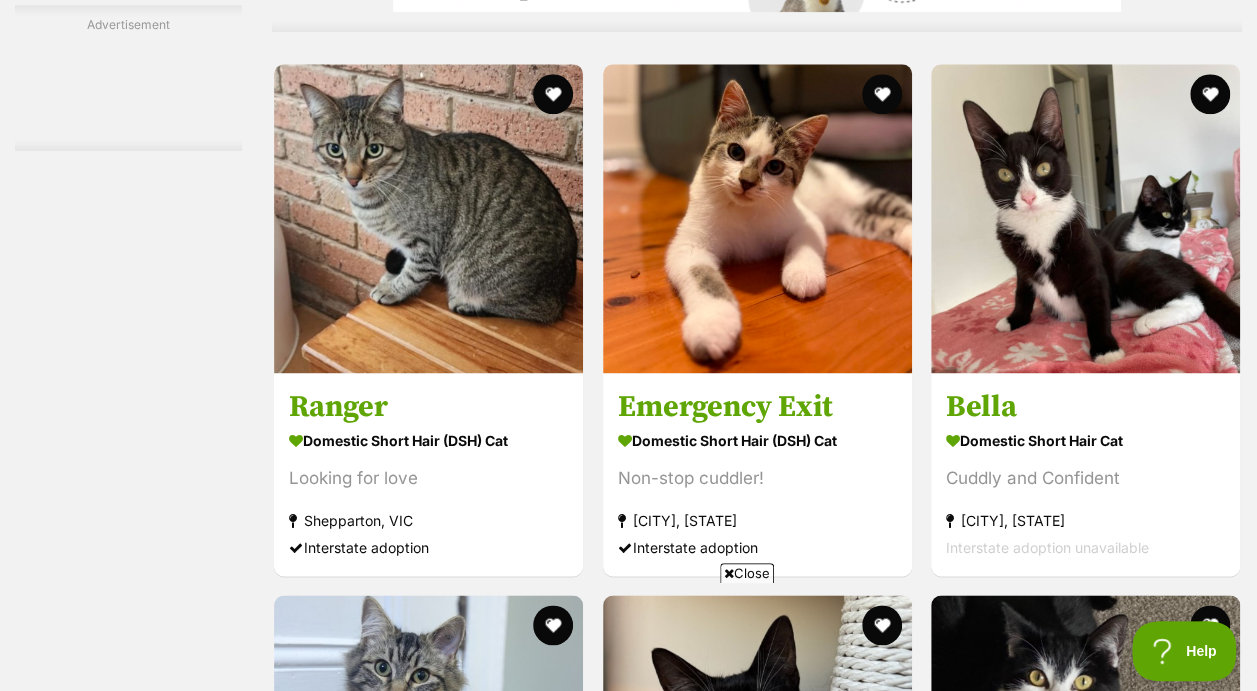 click on "Emergency Exit" at bounding box center (757, 407) 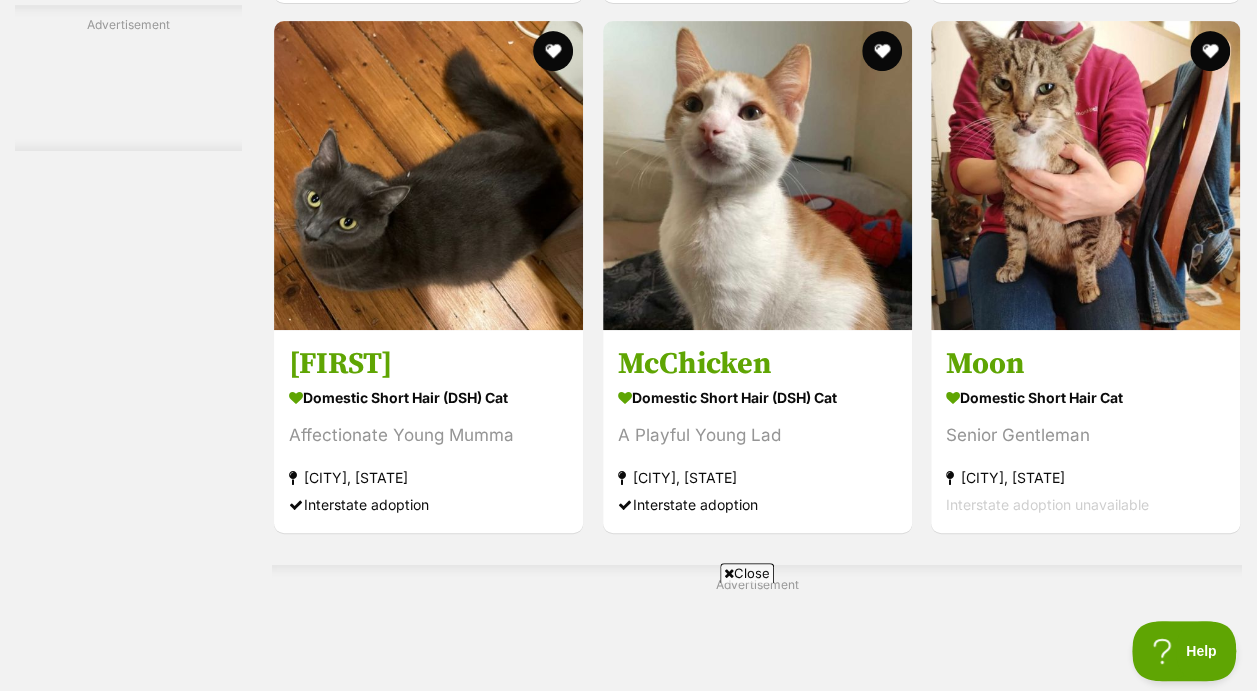 scroll, scrollTop: 0, scrollLeft: 0, axis: both 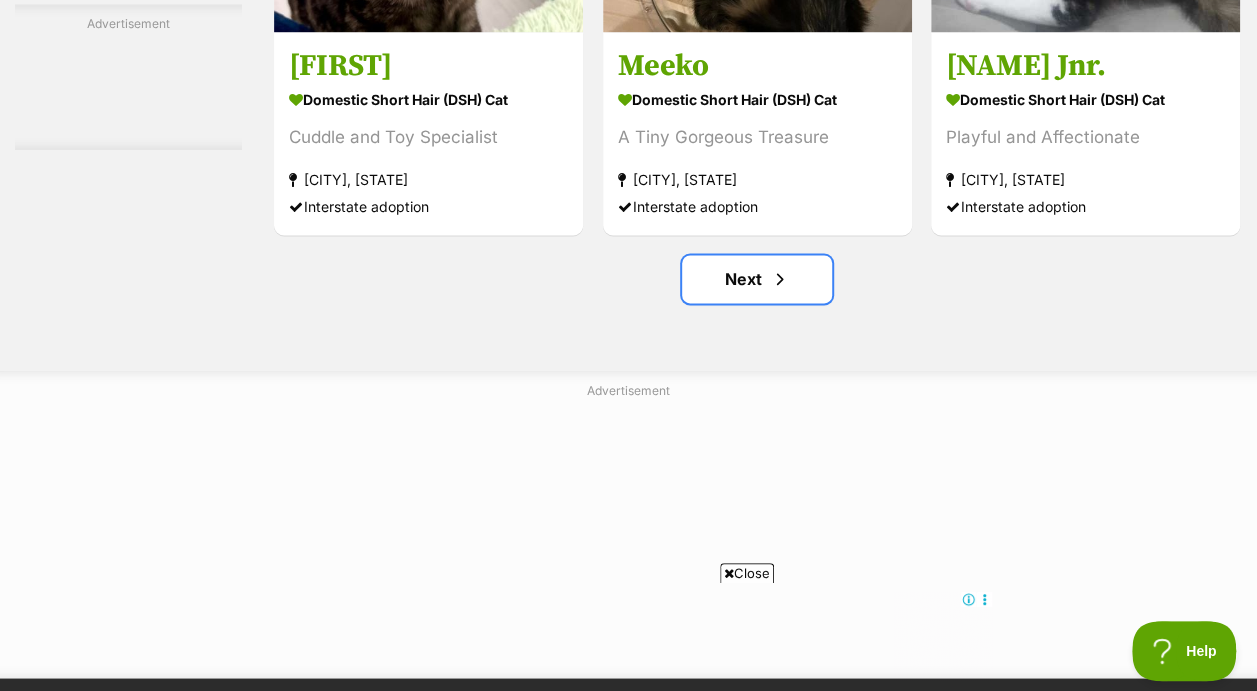 click on "Next" at bounding box center (757, 279) 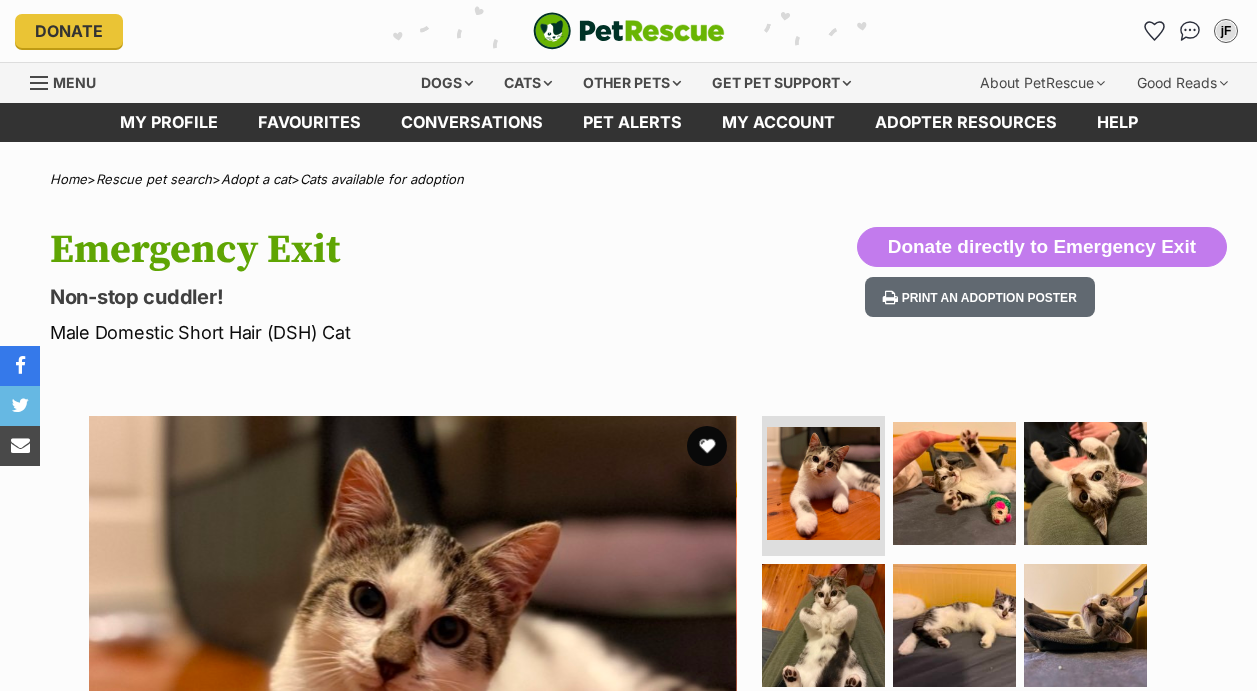 scroll, scrollTop: 0, scrollLeft: 0, axis: both 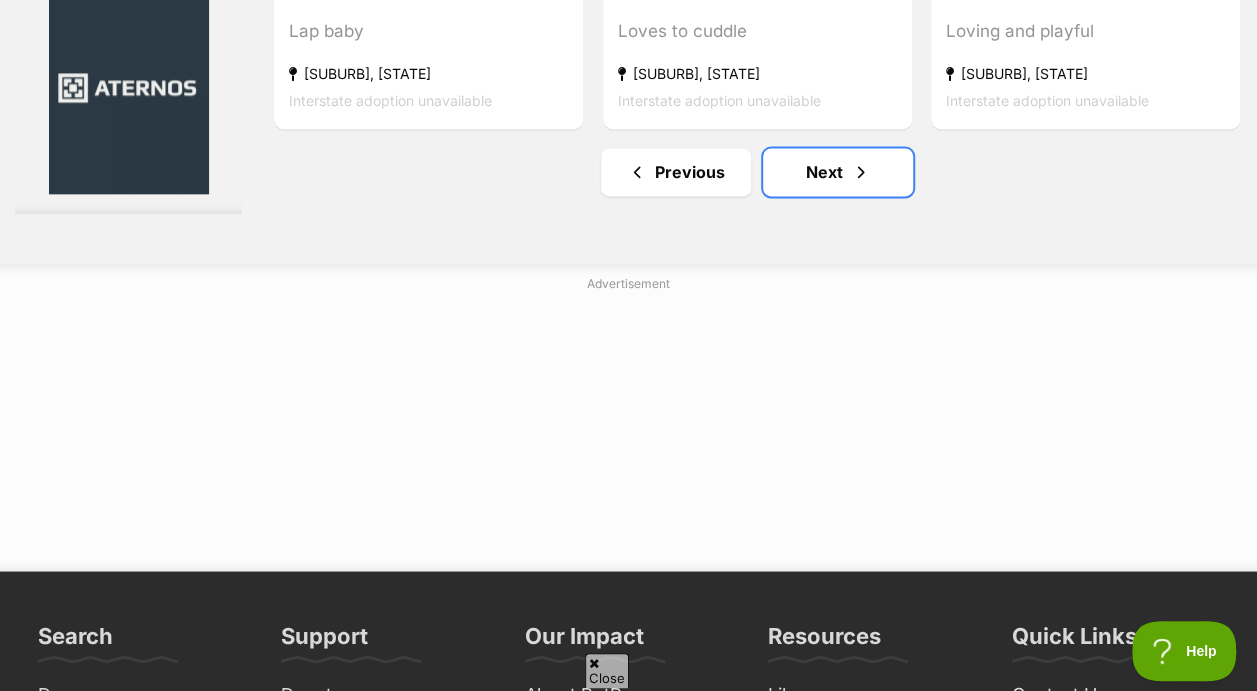 click at bounding box center (861, 172) 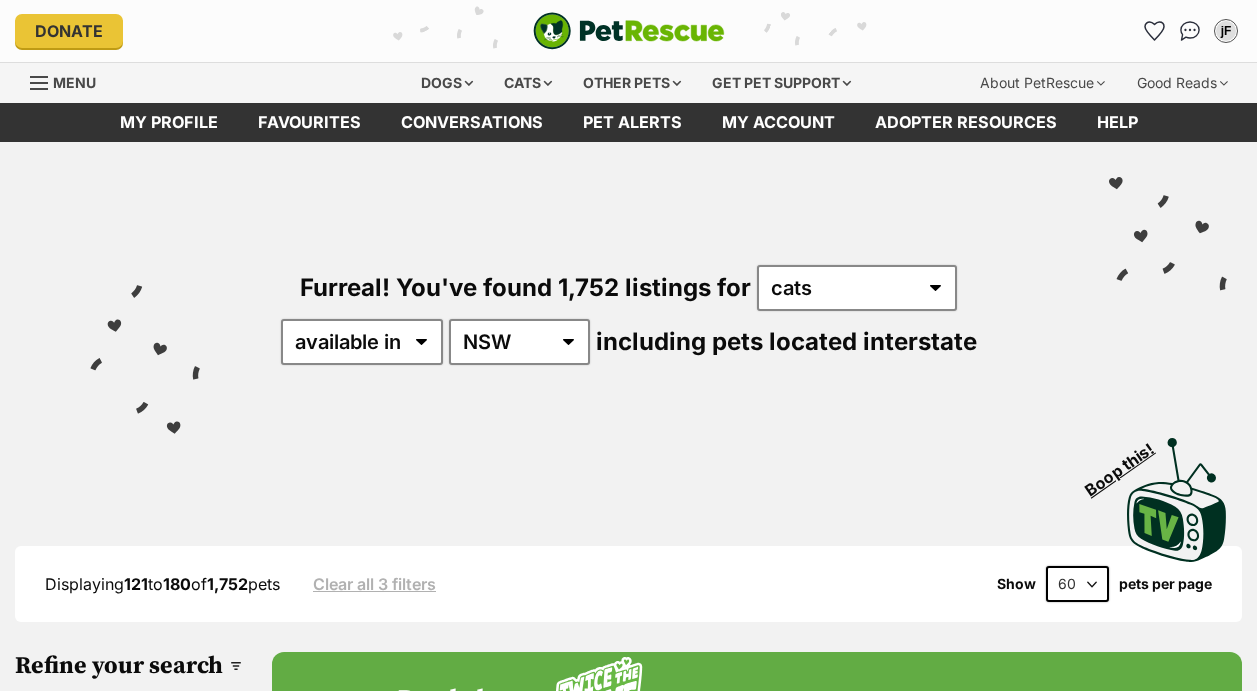 scroll, scrollTop: 0, scrollLeft: 0, axis: both 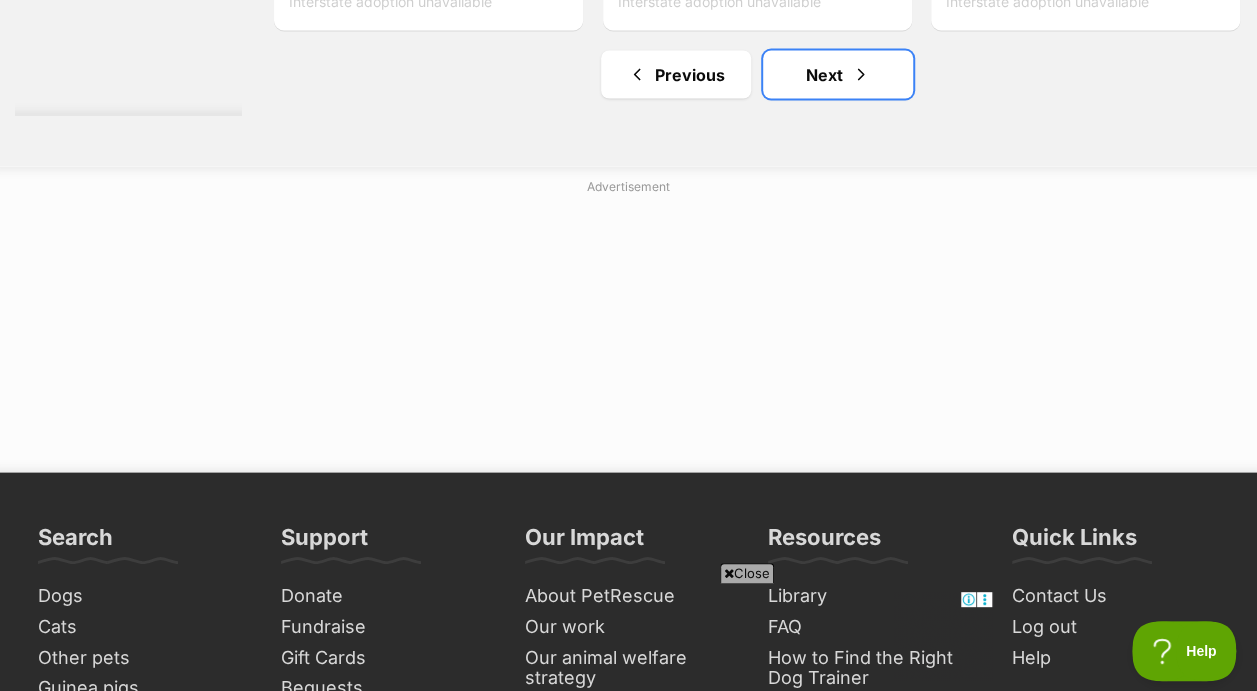 click at bounding box center [861, 74] 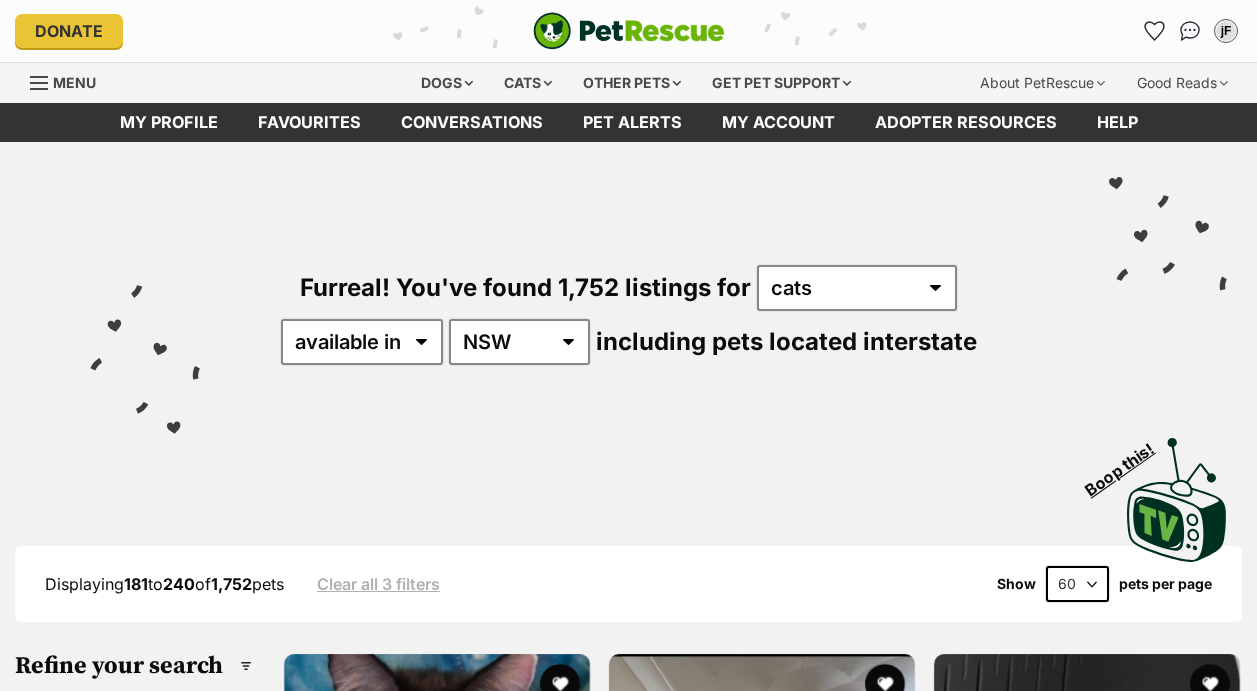 scroll, scrollTop: 0, scrollLeft: 0, axis: both 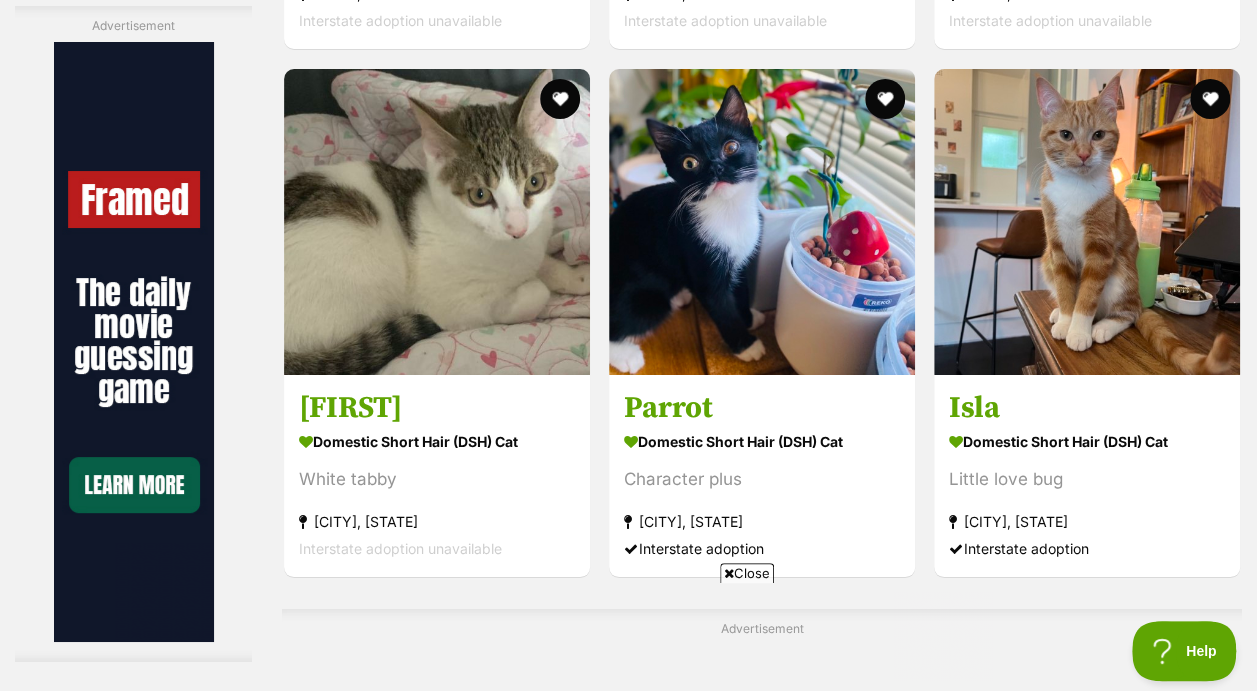 click at bounding box center [762, 222] 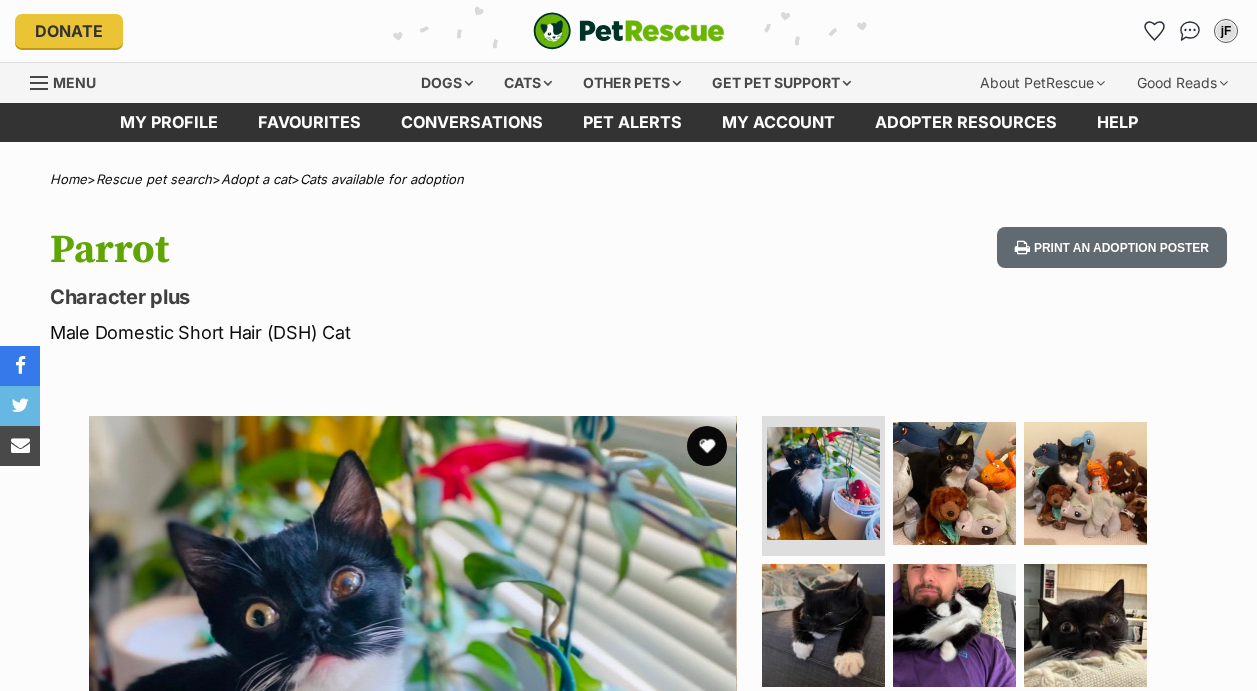 scroll, scrollTop: 0, scrollLeft: 0, axis: both 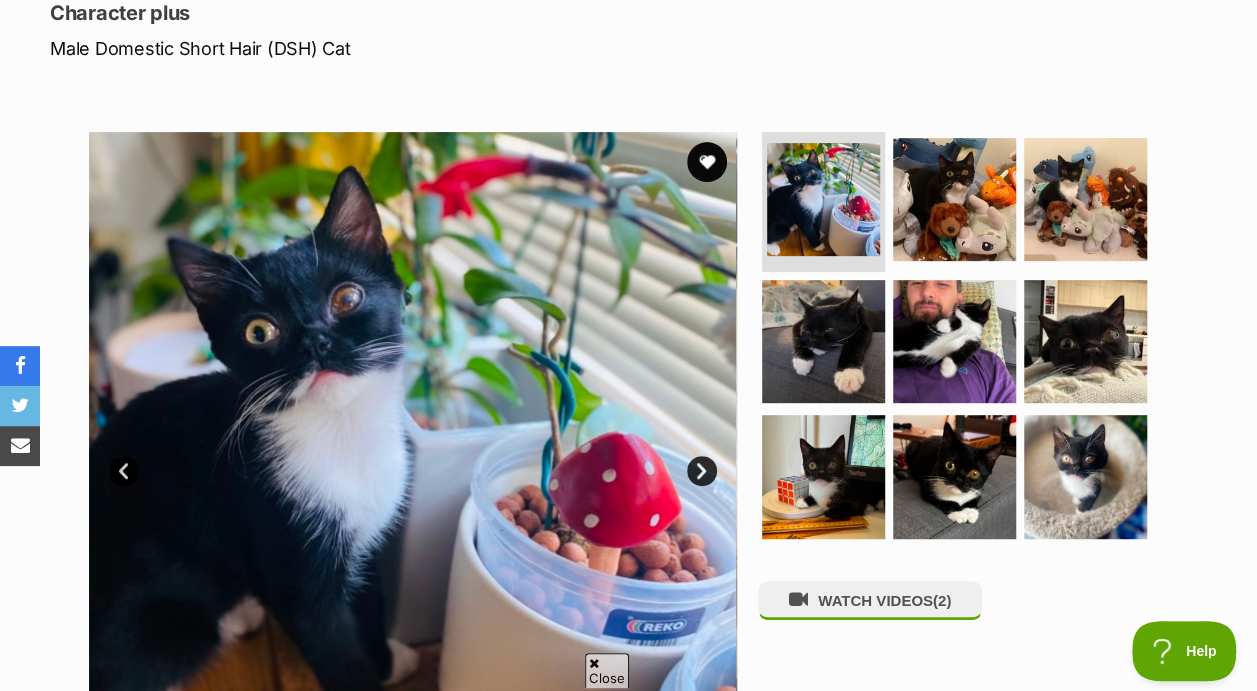 click at bounding box center [954, 199] 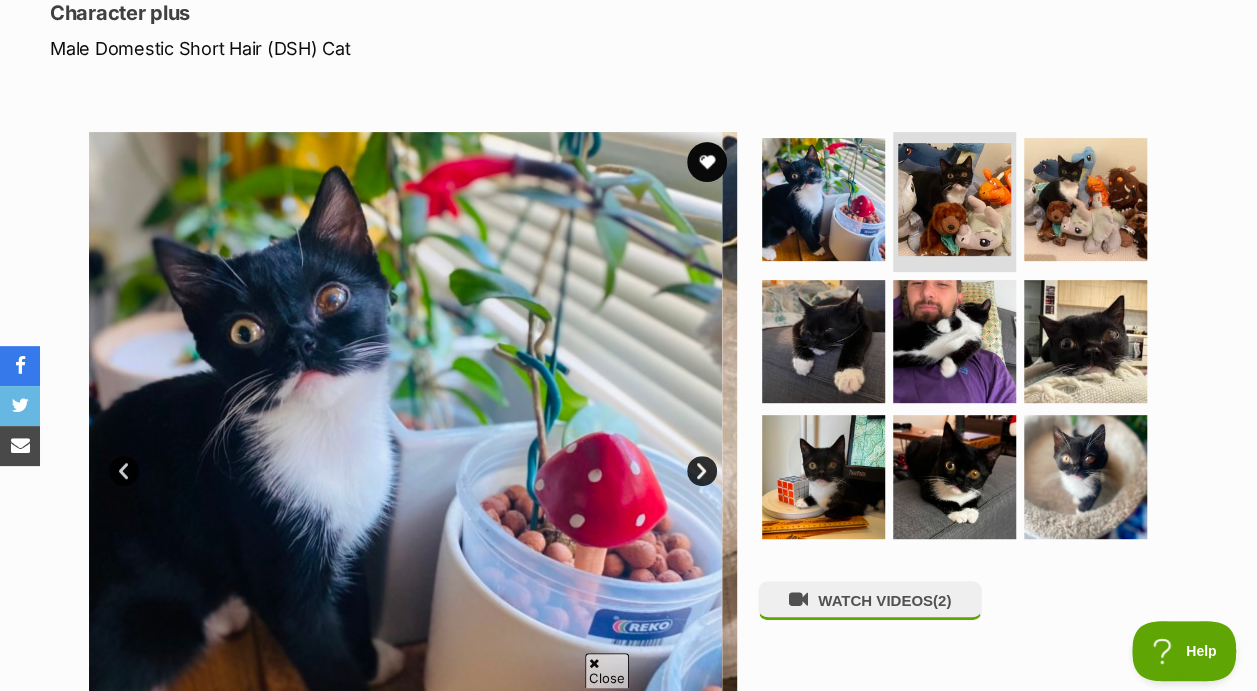 scroll, scrollTop: 0, scrollLeft: 0, axis: both 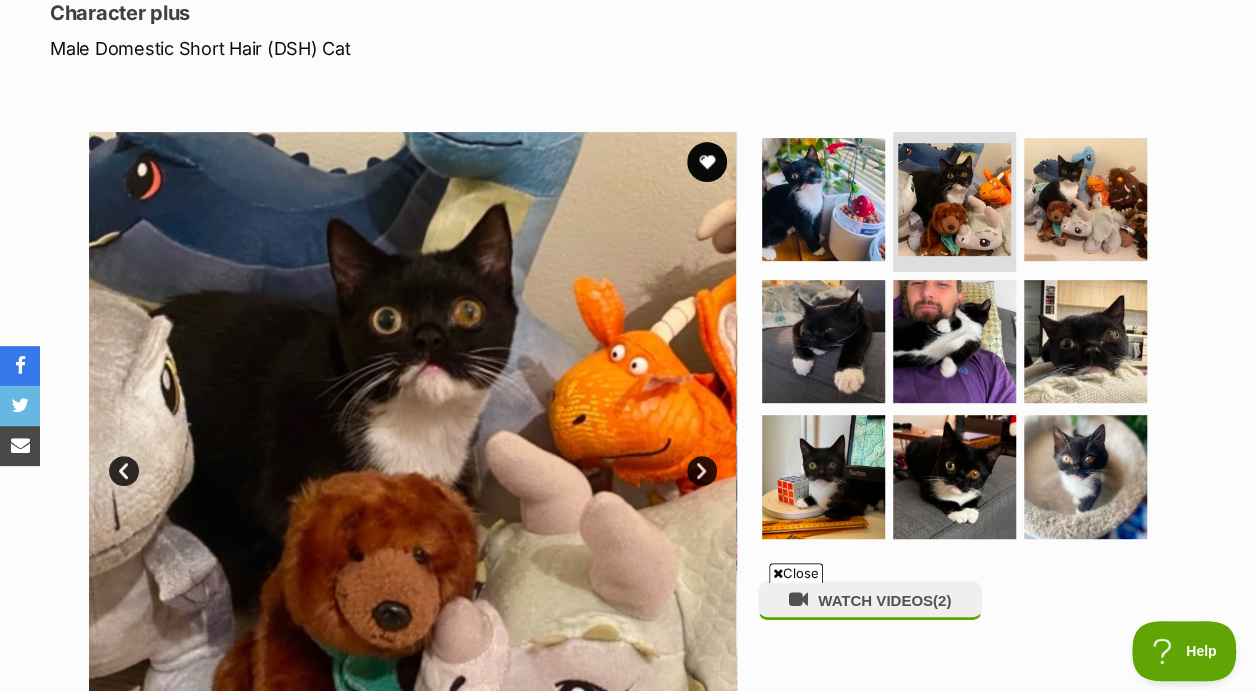click at bounding box center (1085, 199) 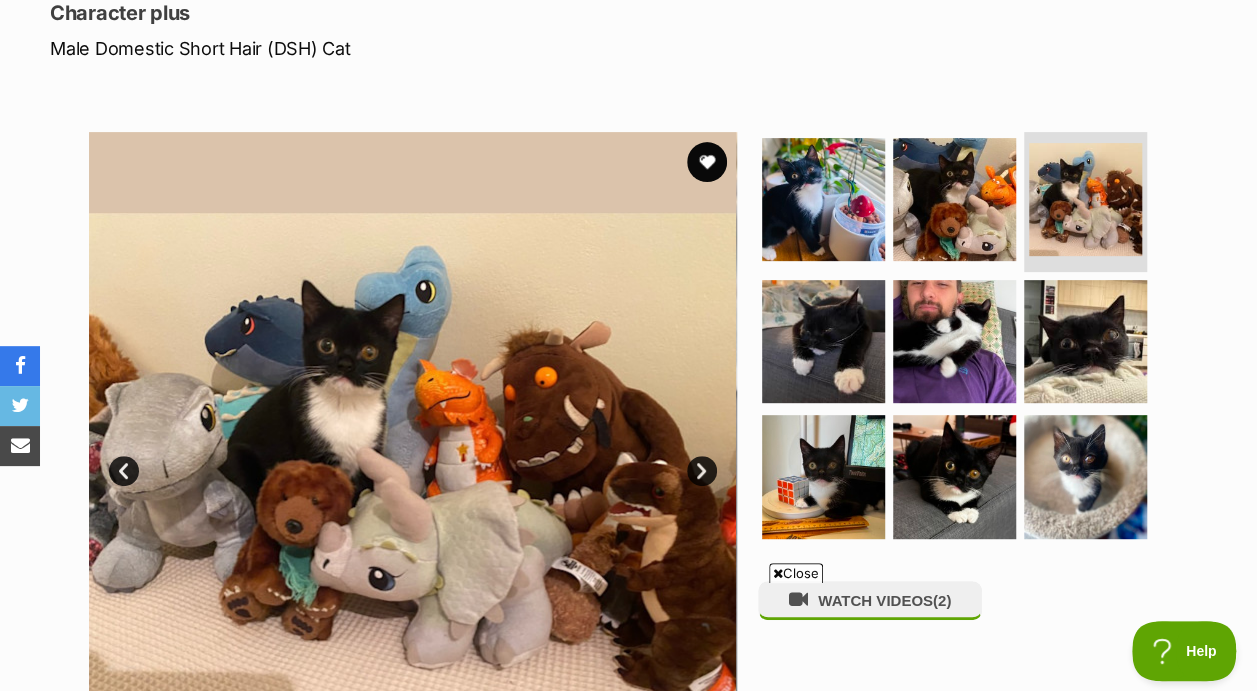 click at bounding box center [823, 341] 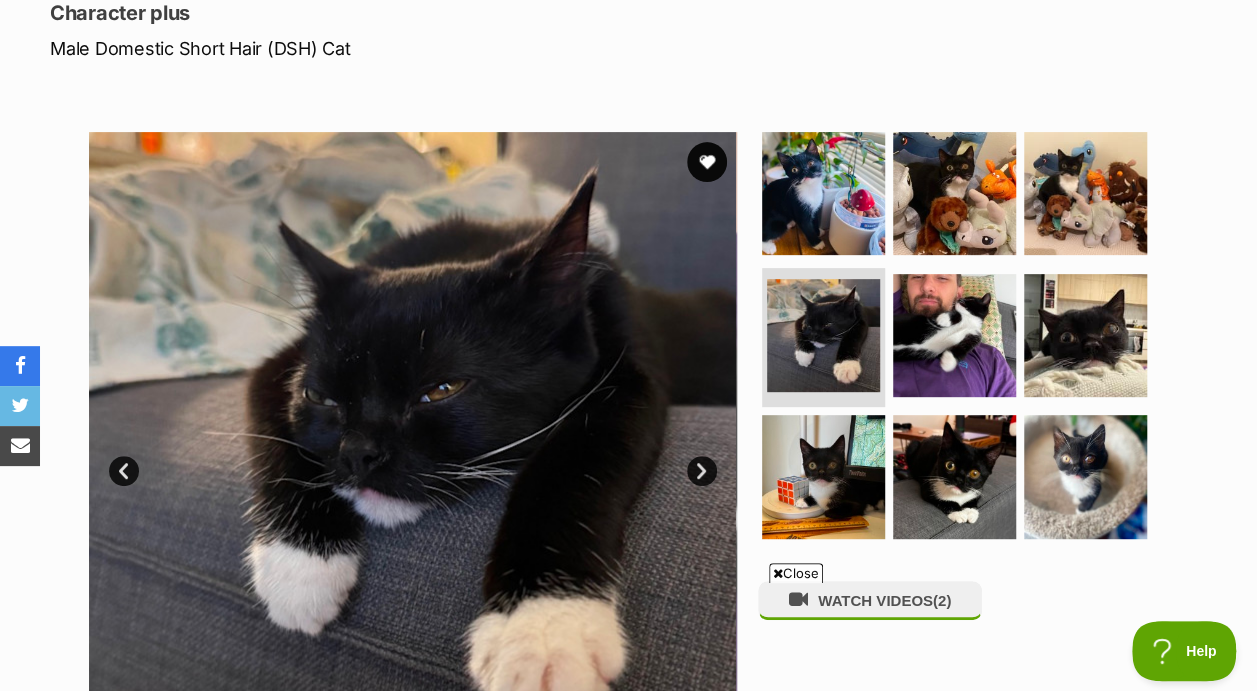 click at bounding box center [954, 335] 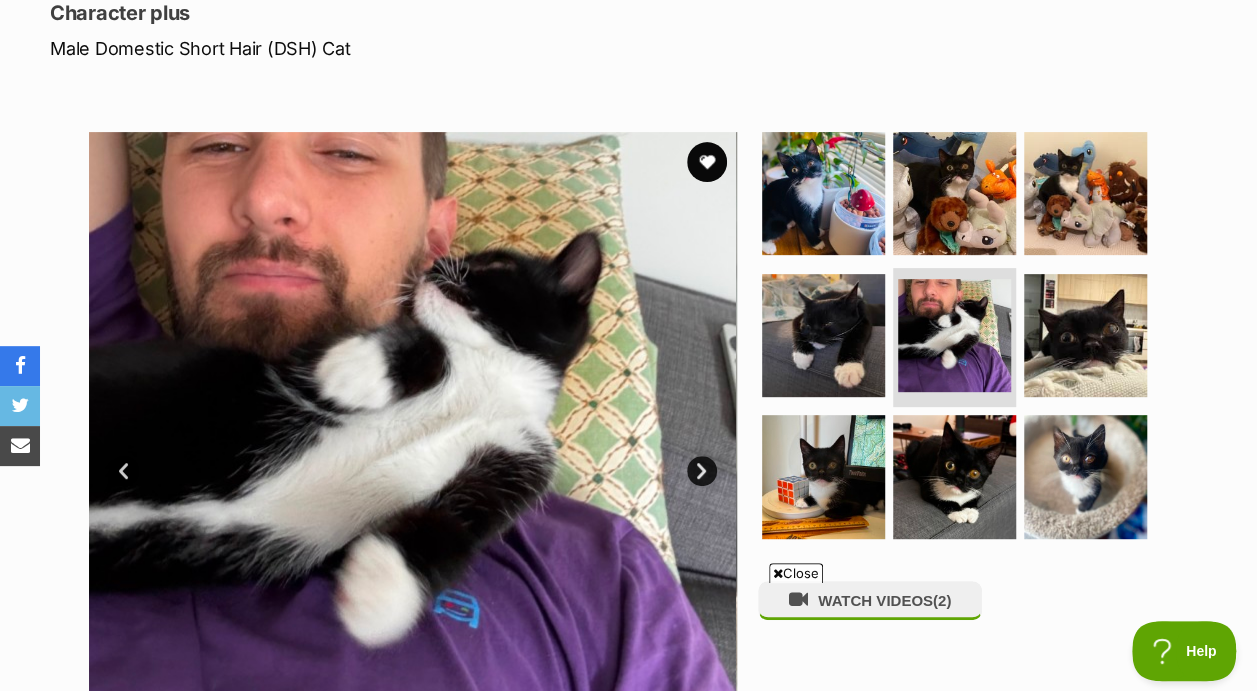 click at bounding box center [1085, 335] 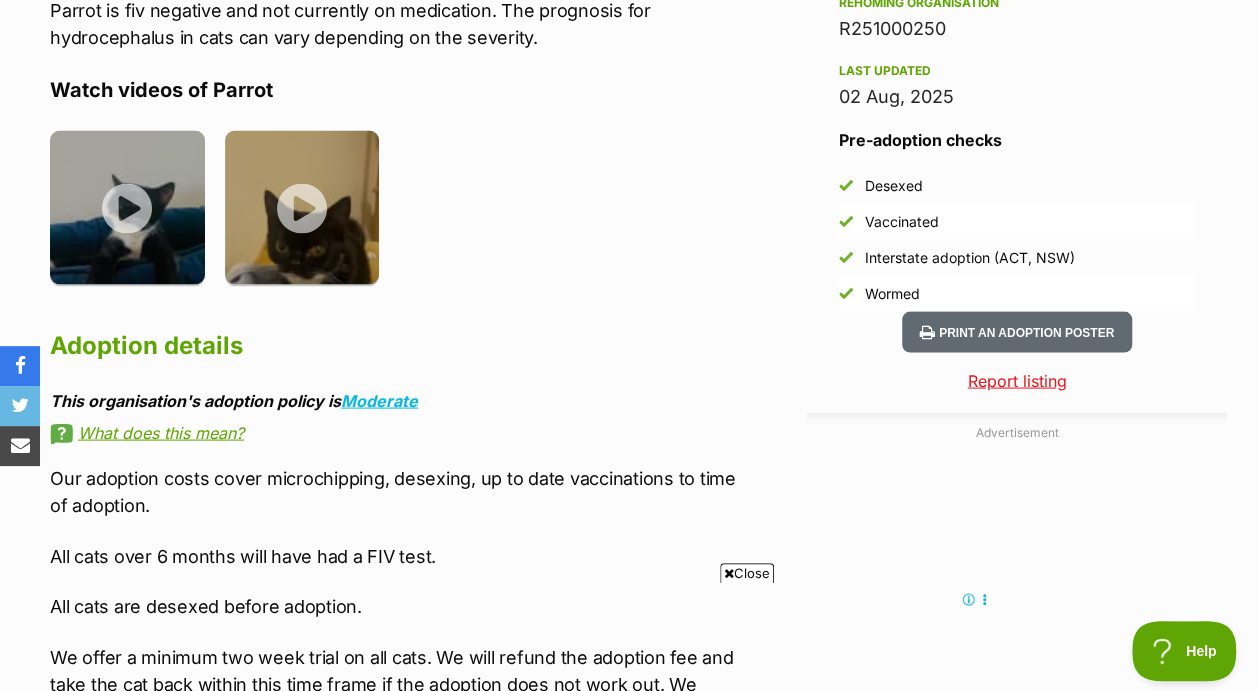 scroll, scrollTop: 1748, scrollLeft: 0, axis: vertical 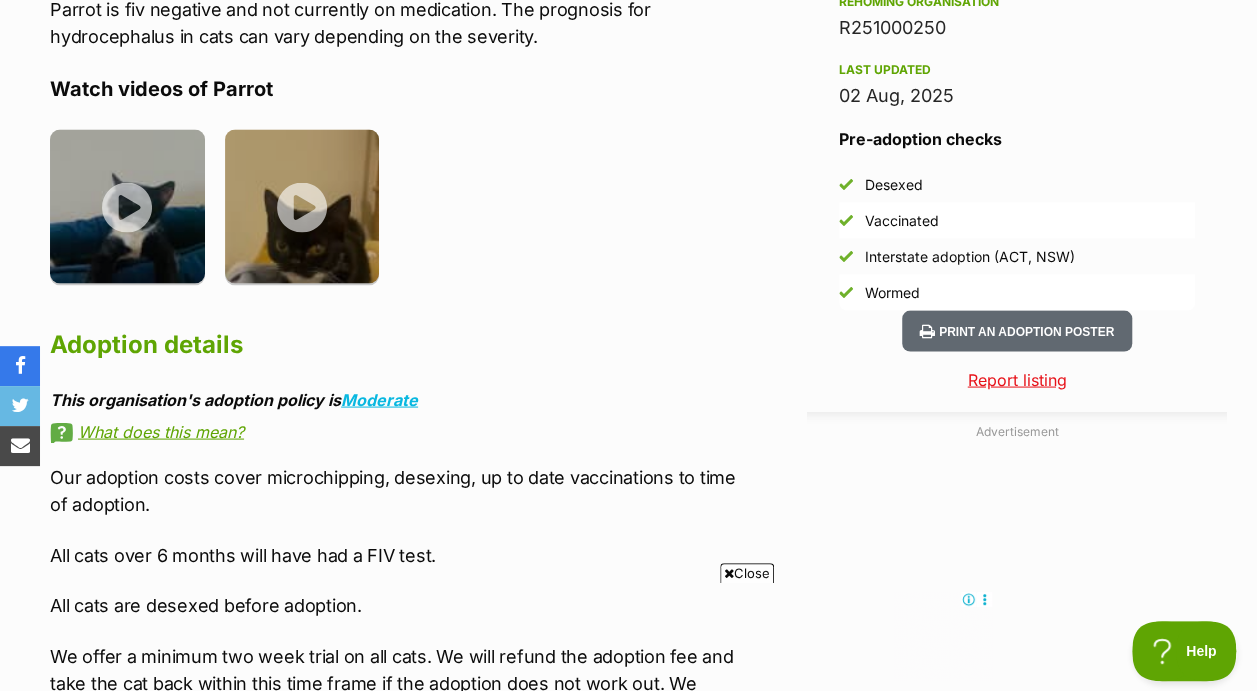 click at bounding box center [302, 206] 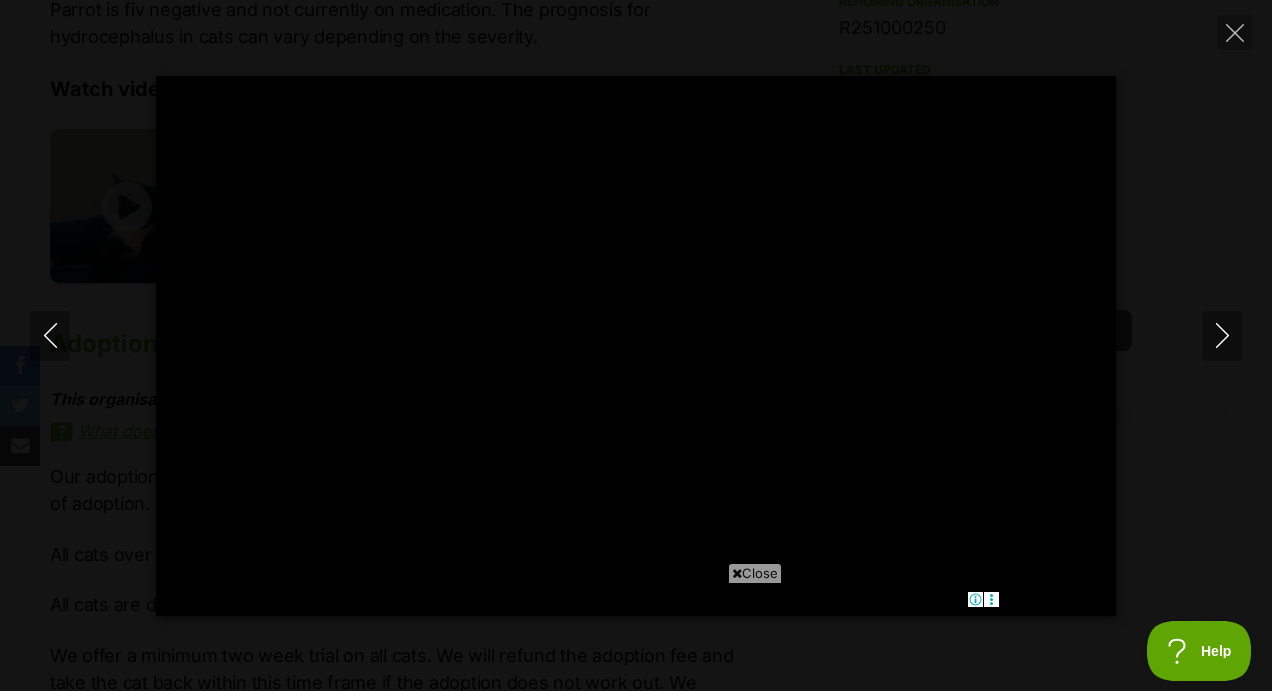 click 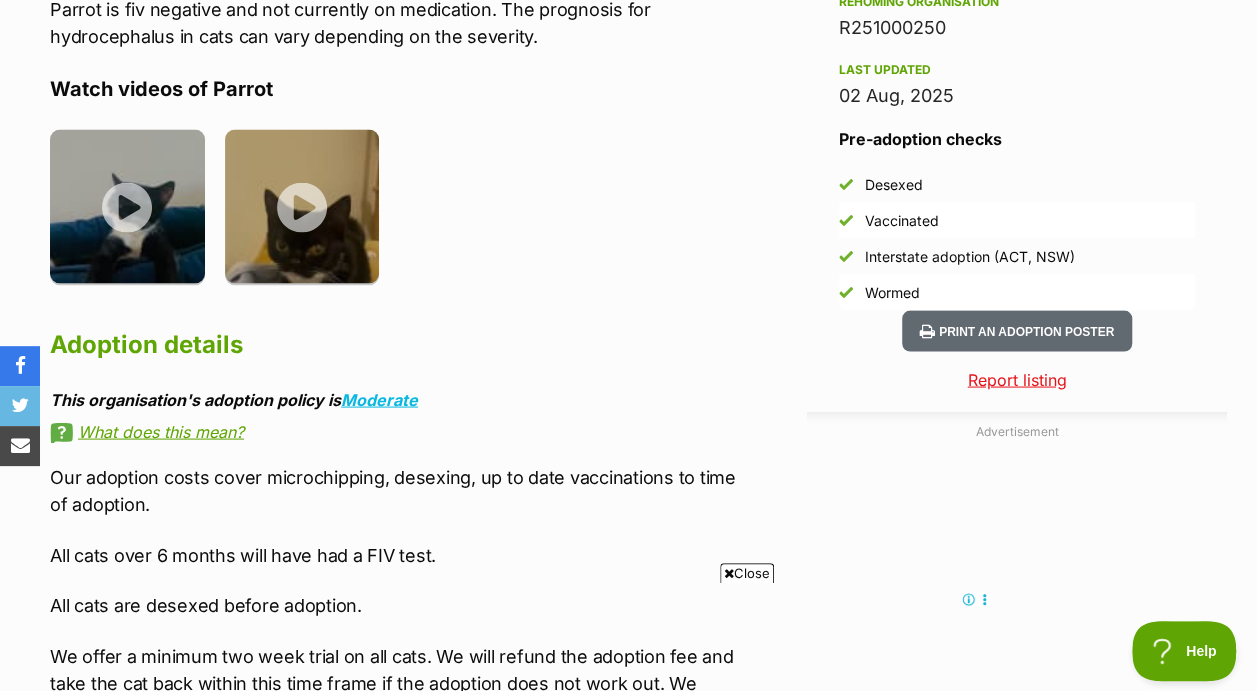 click at bounding box center [127, 206] 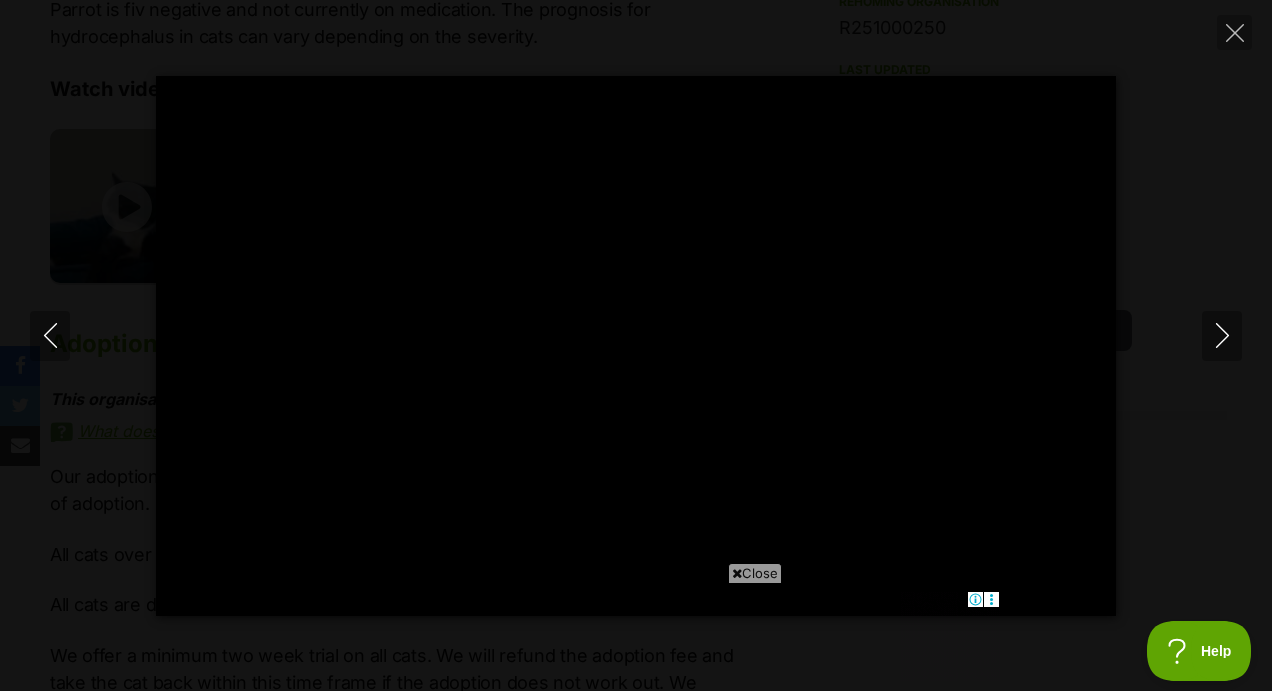 click 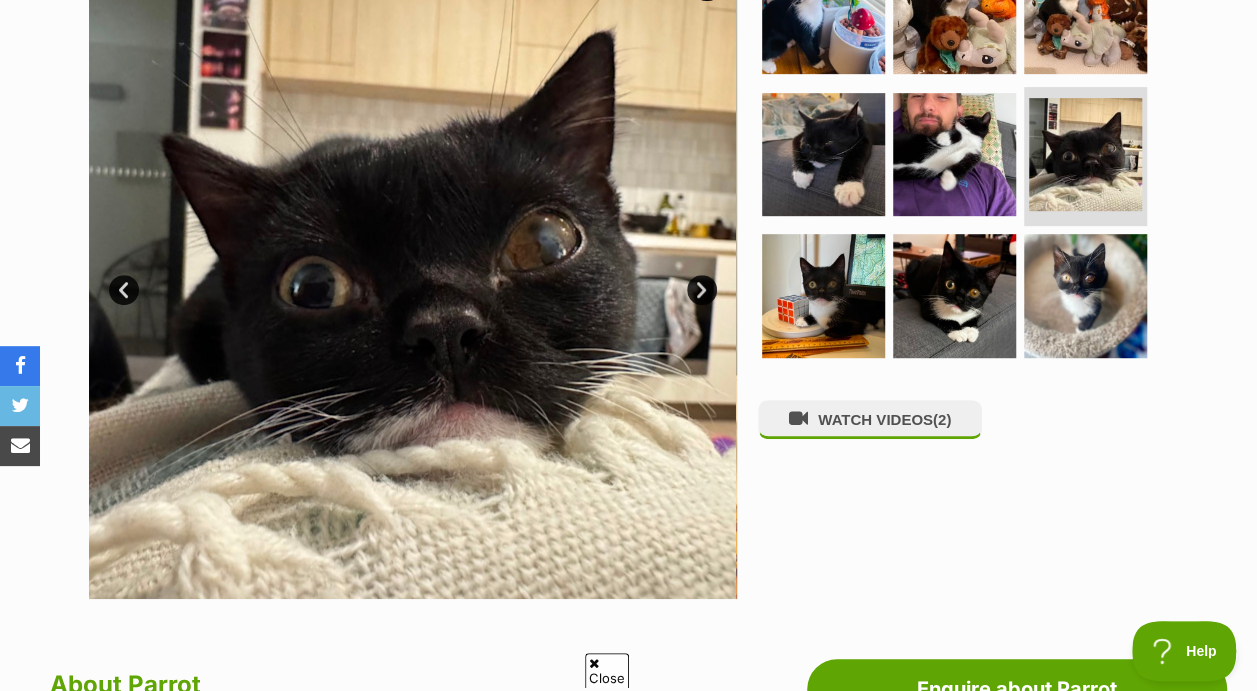 scroll, scrollTop: 0, scrollLeft: 0, axis: both 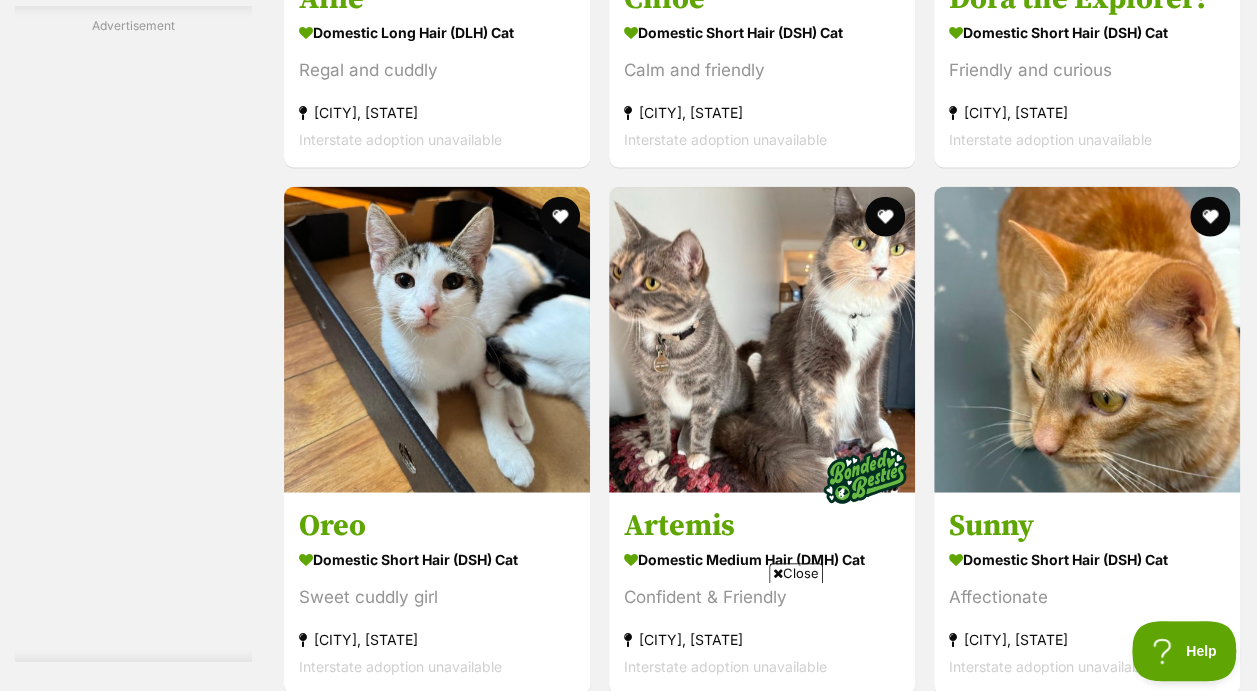 click on "Next" at bounding box center [843, 3232] 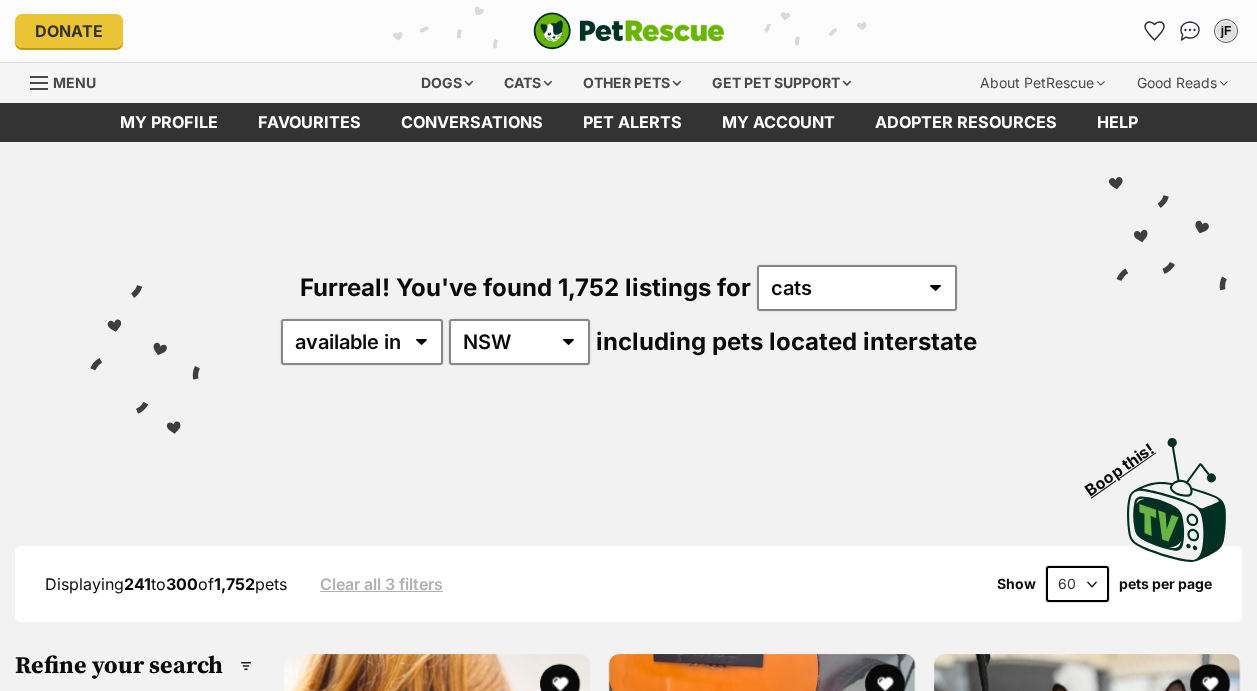 scroll, scrollTop: 196, scrollLeft: 0, axis: vertical 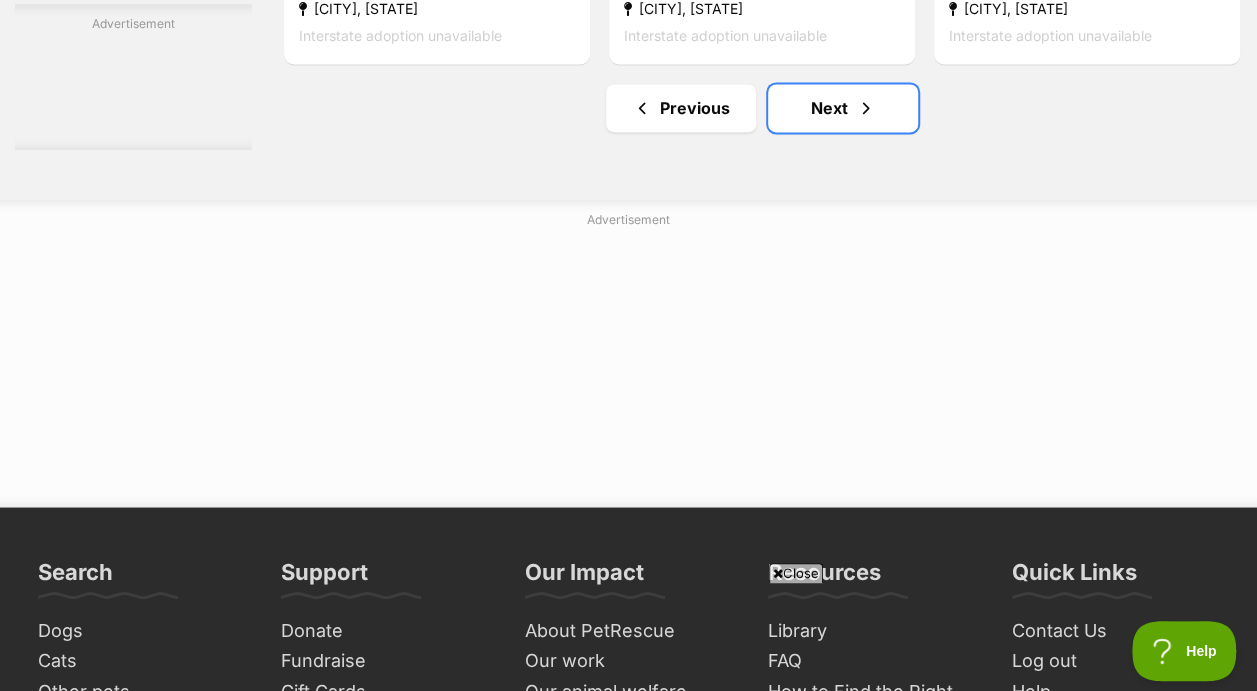 click on "Next" at bounding box center [843, 108] 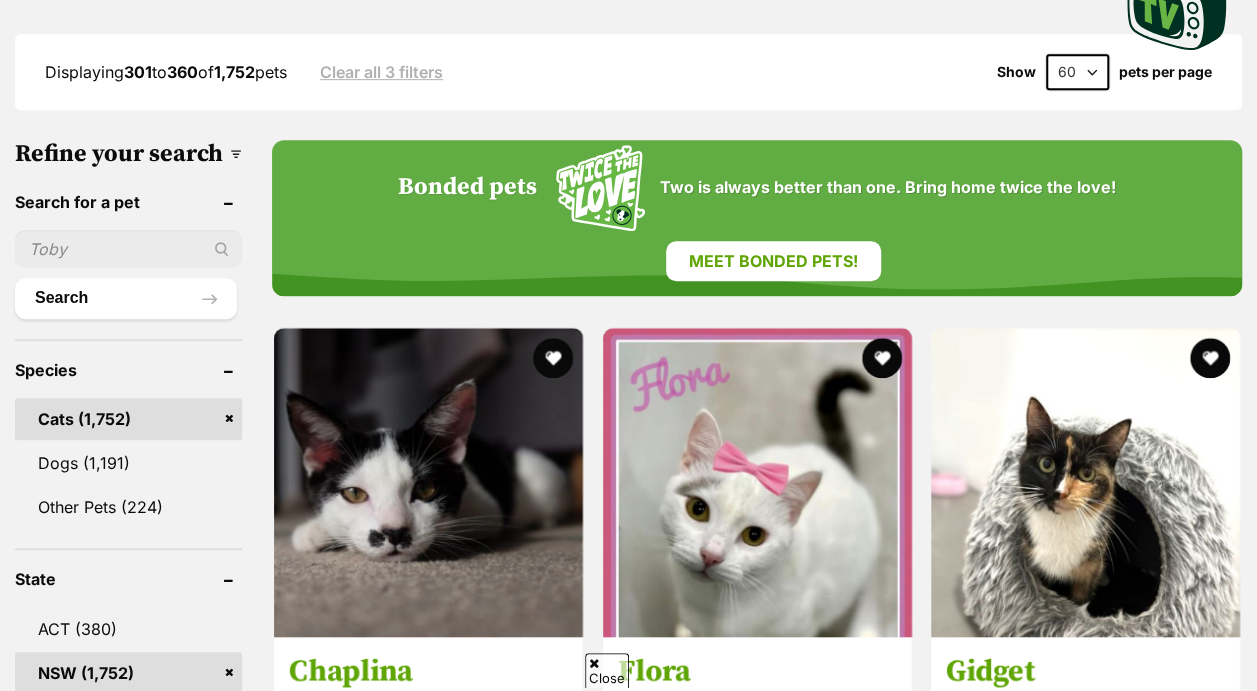 scroll, scrollTop: 0, scrollLeft: 0, axis: both 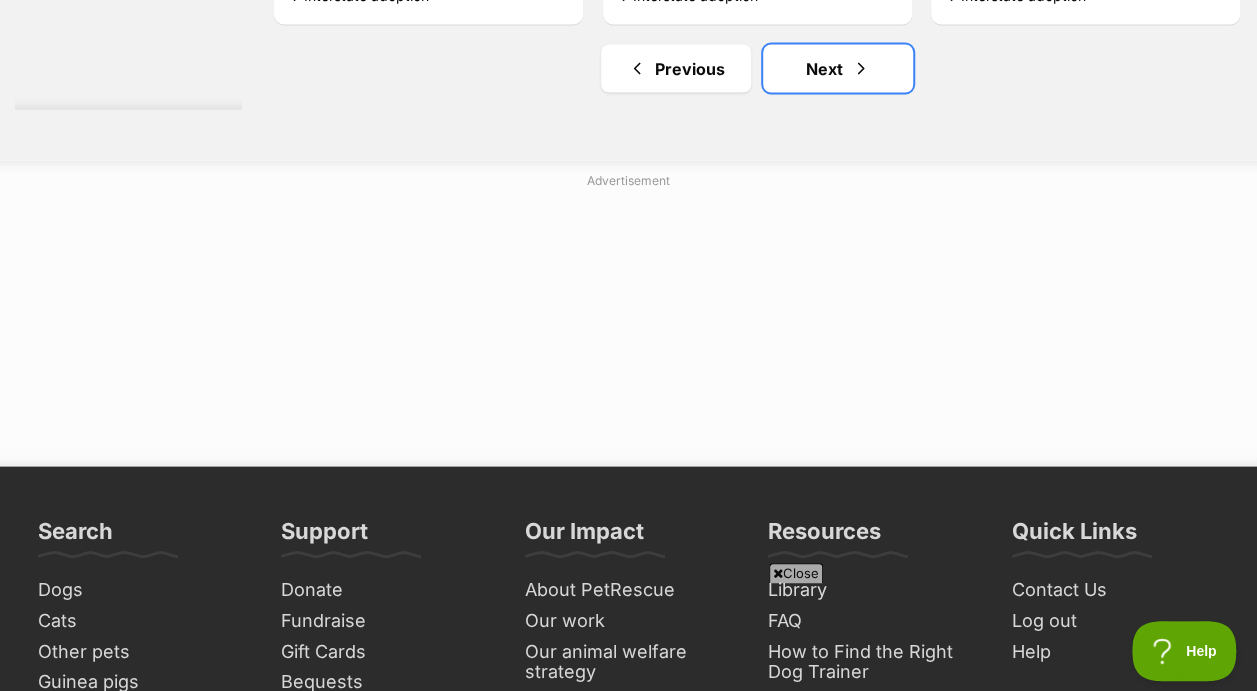 click on "Next" at bounding box center (838, 68) 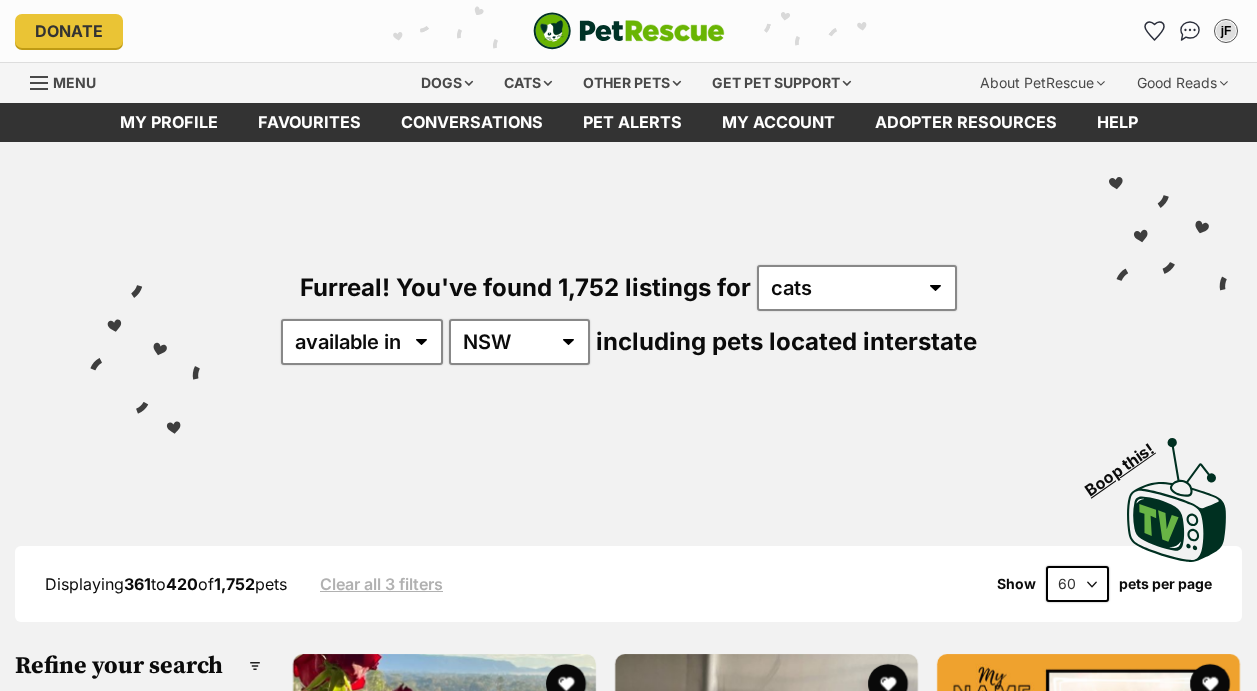 scroll, scrollTop: 467, scrollLeft: 0, axis: vertical 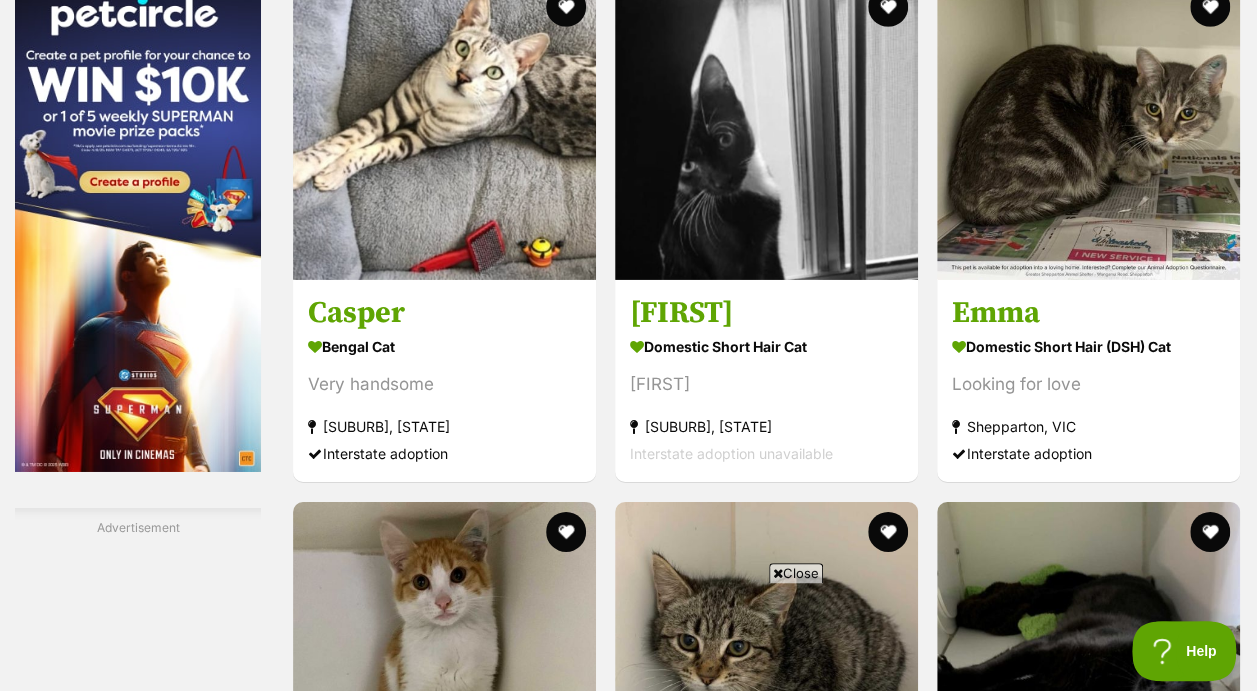 click at bounding box center [444, 128] 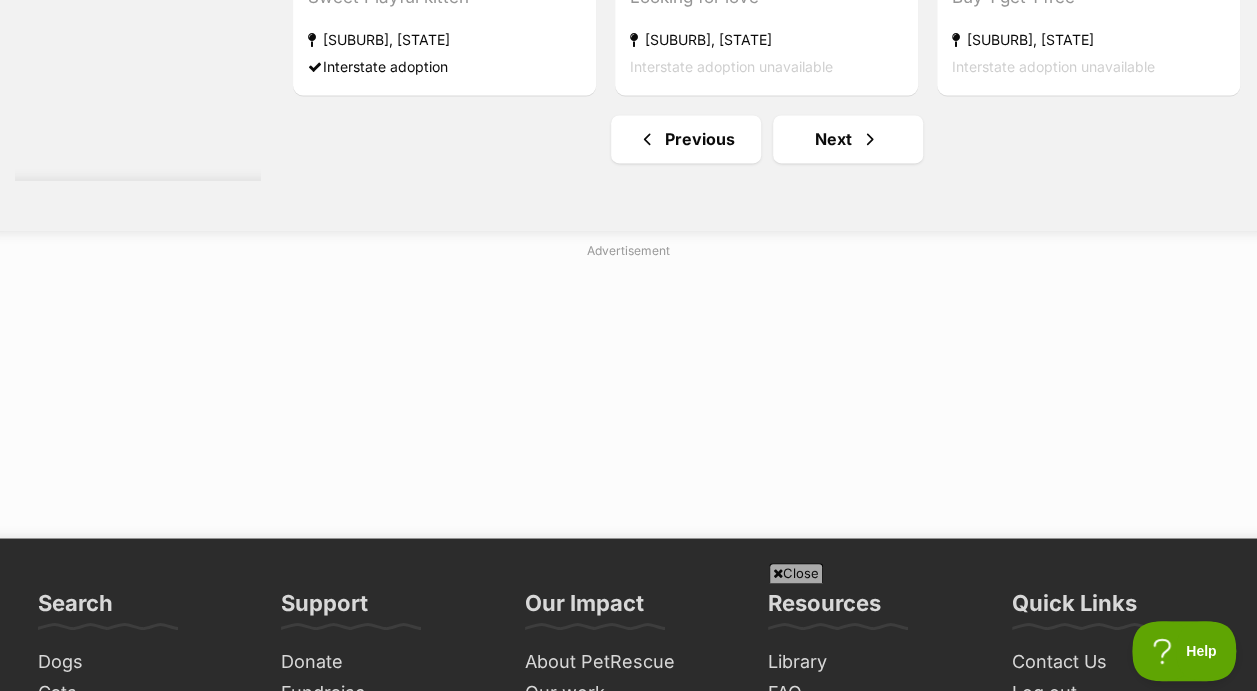 scroll, scrollTop: 12757, scrollLeft: 0, axis: vertical 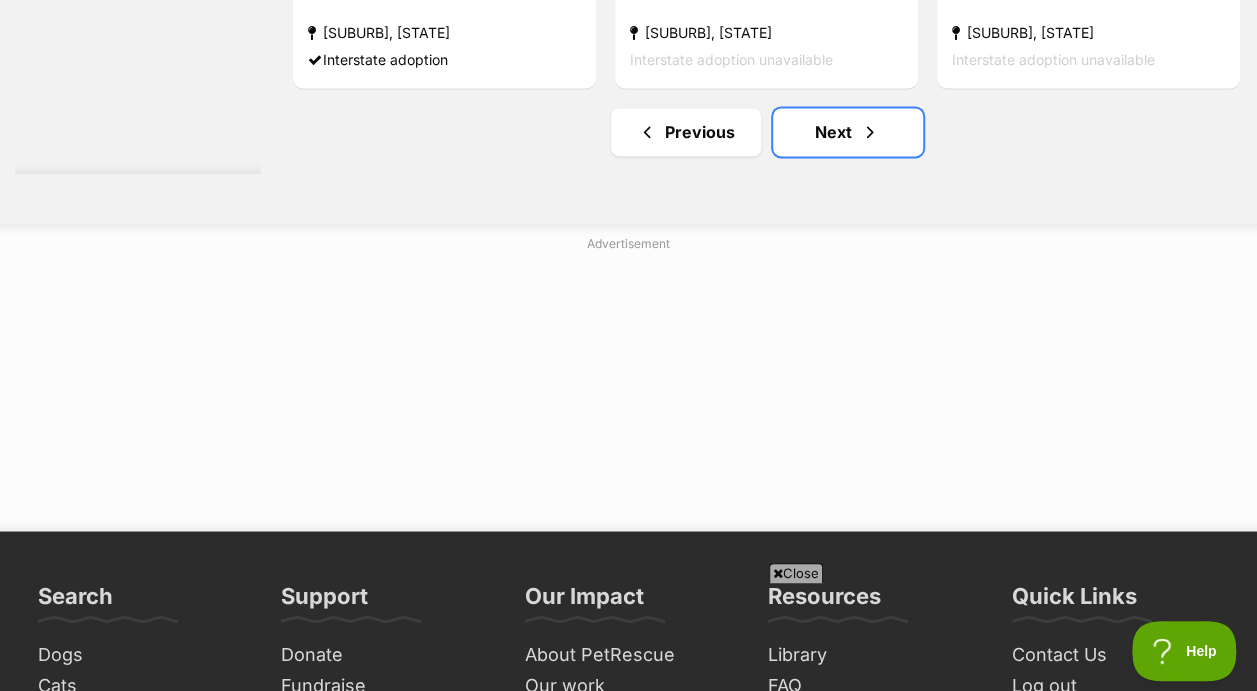 click on "Next" at bounding box center [848, 132] 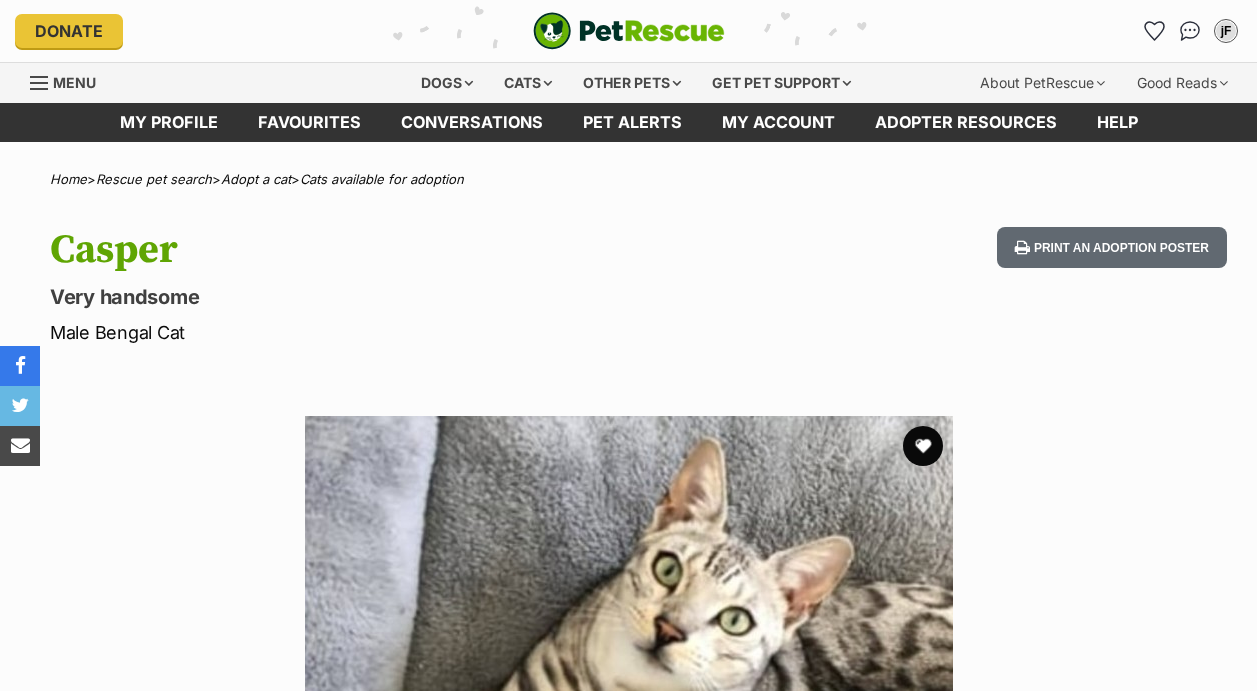 scroll, scrollTop: 0, scrollLeft: 0, axis: both 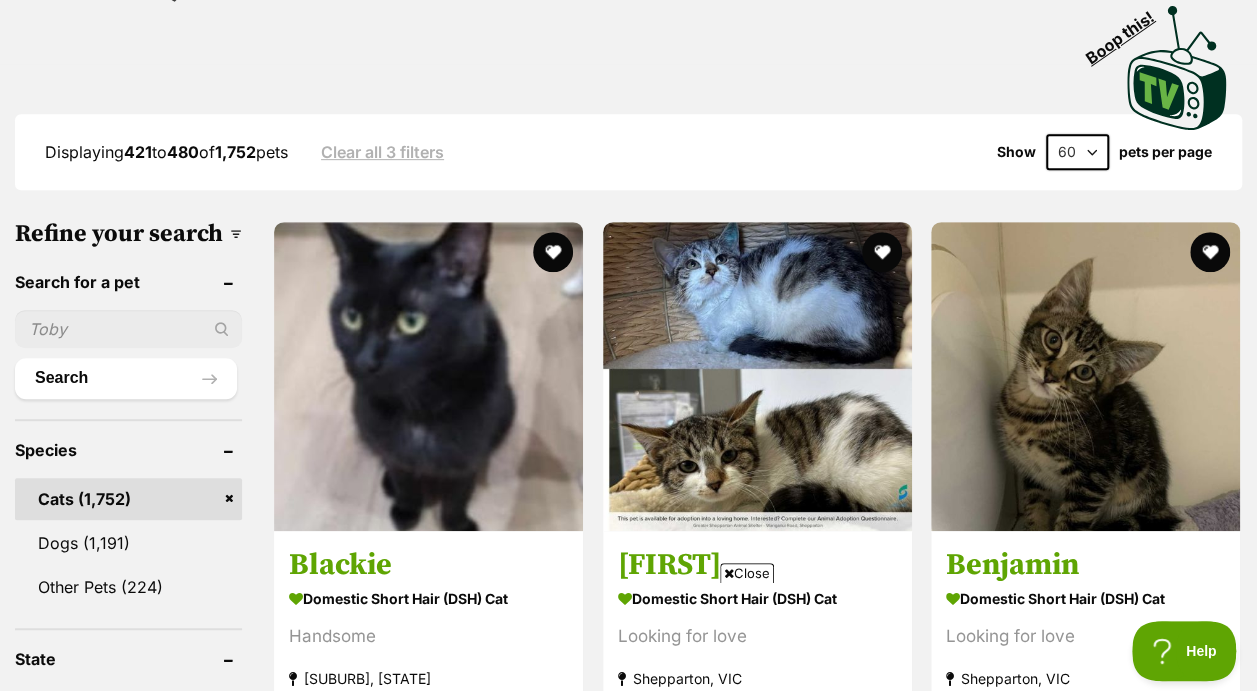 click at bounding box center (128, 329) 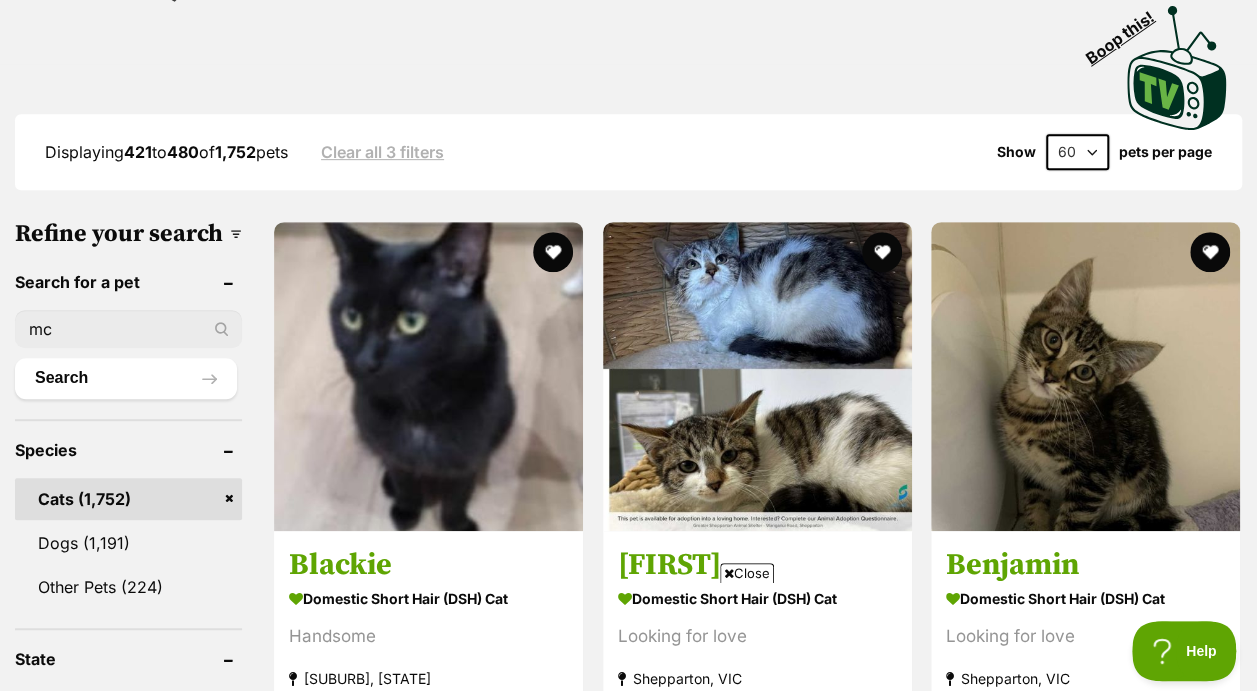 type on "mc" 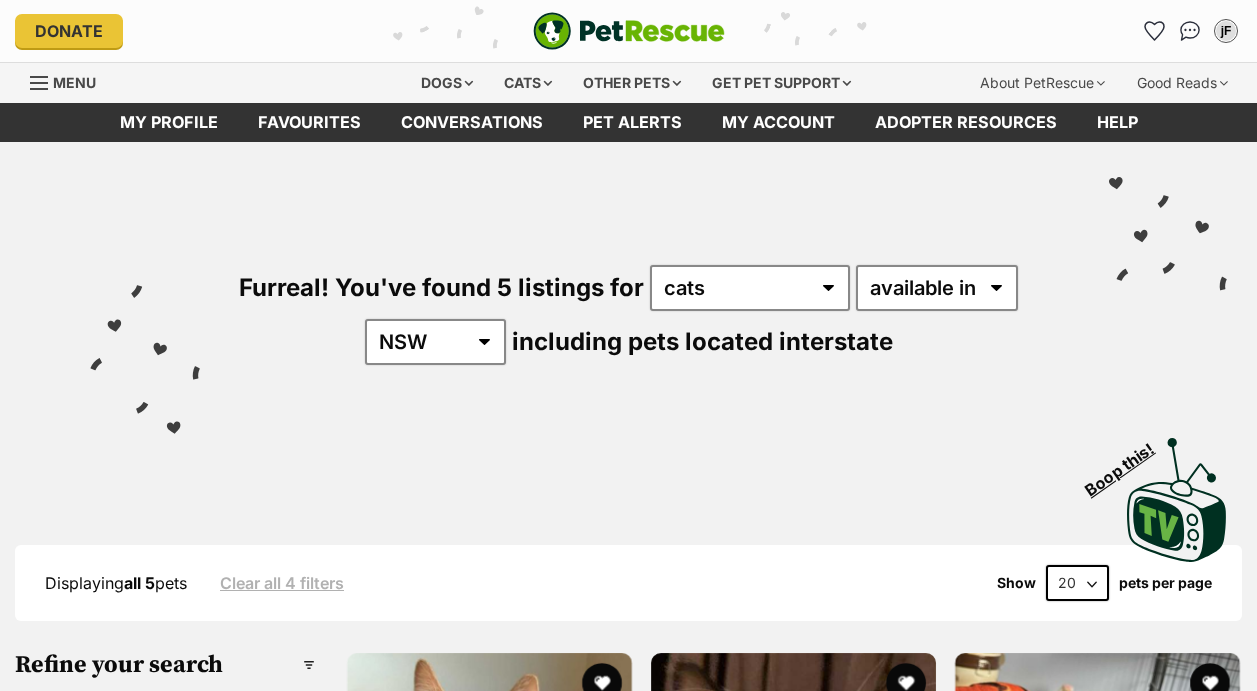 scroll, scrollTop: 0, scrollLeft: 0, axis: both 